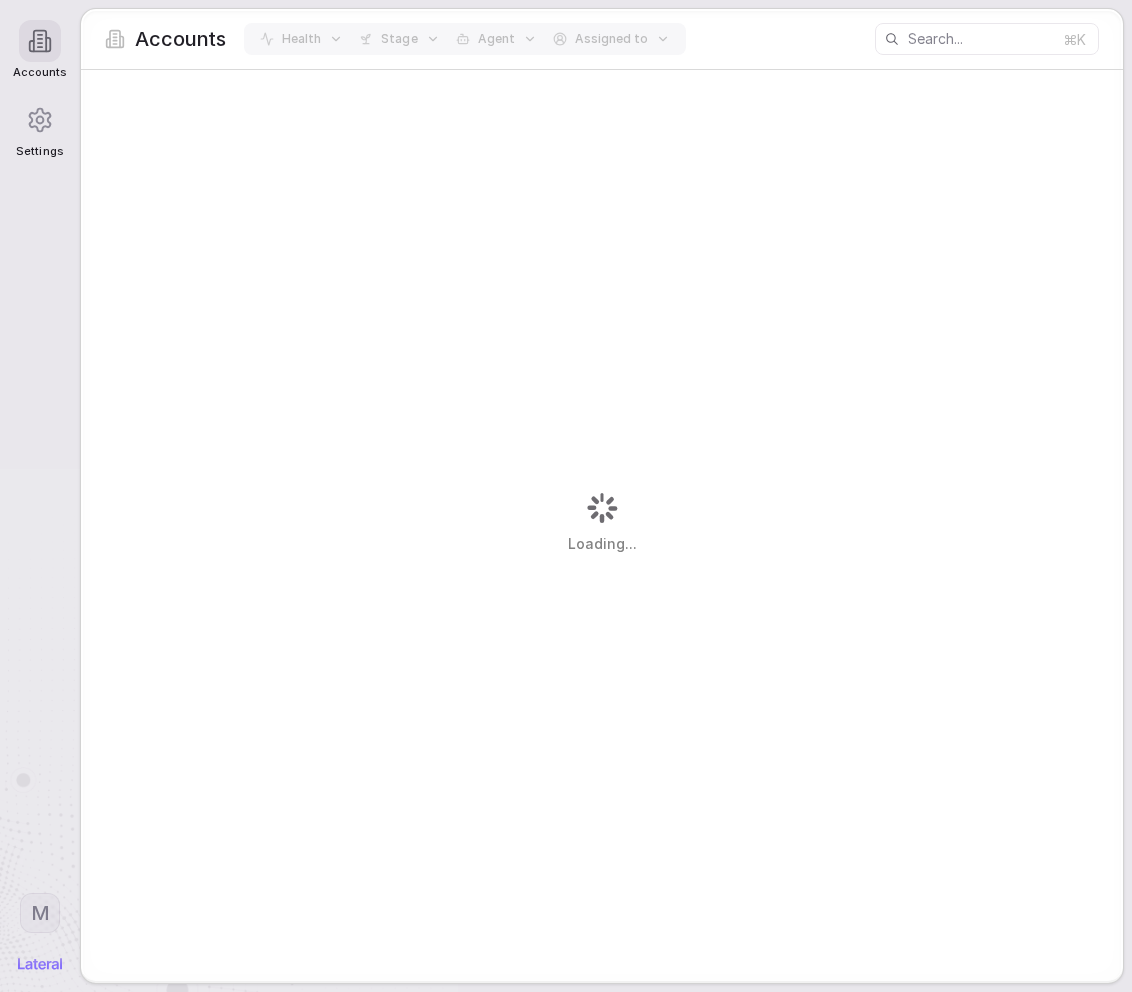 scroll, scrollTop: 0, scrollLeft: 0, axis: both 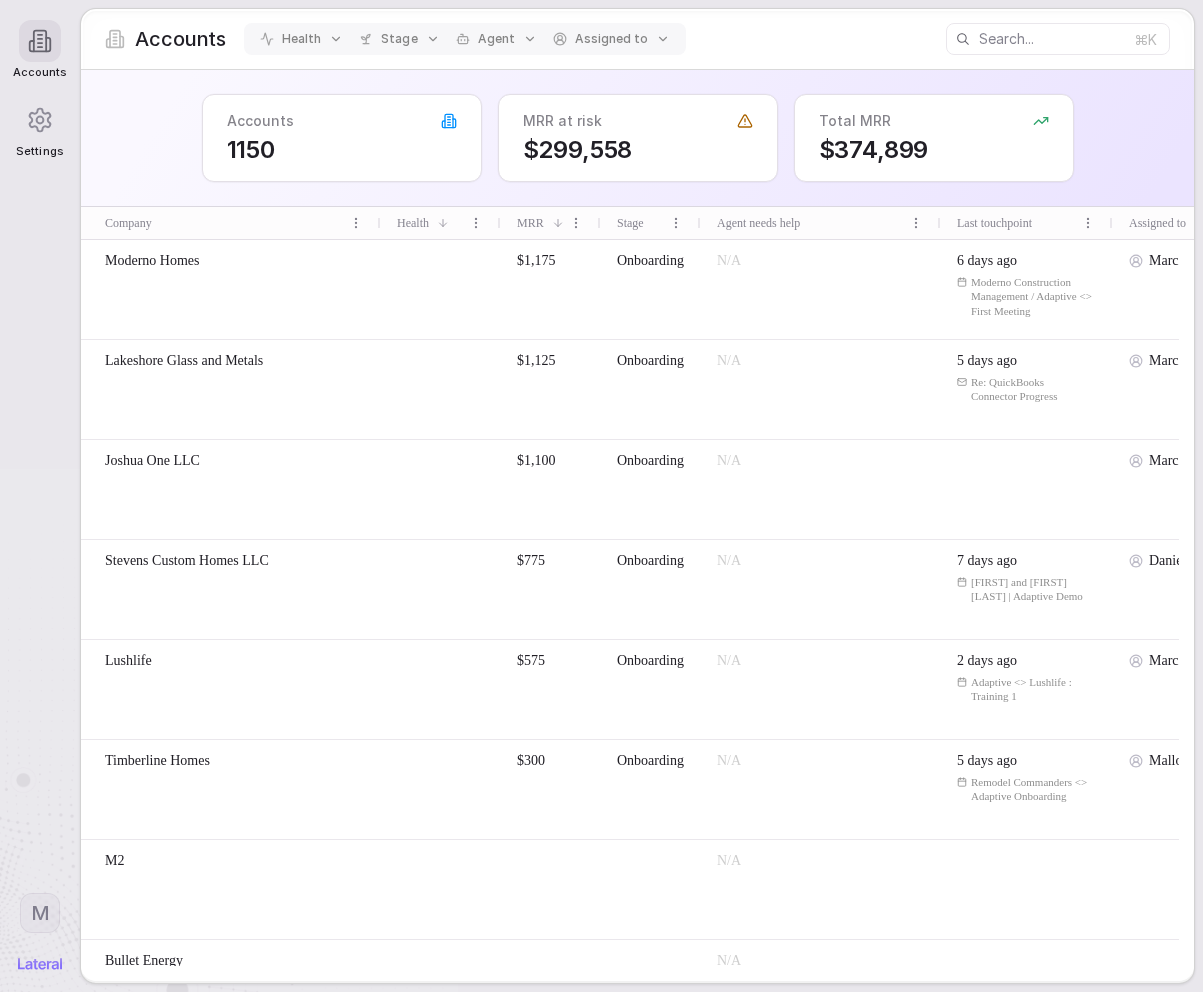 click 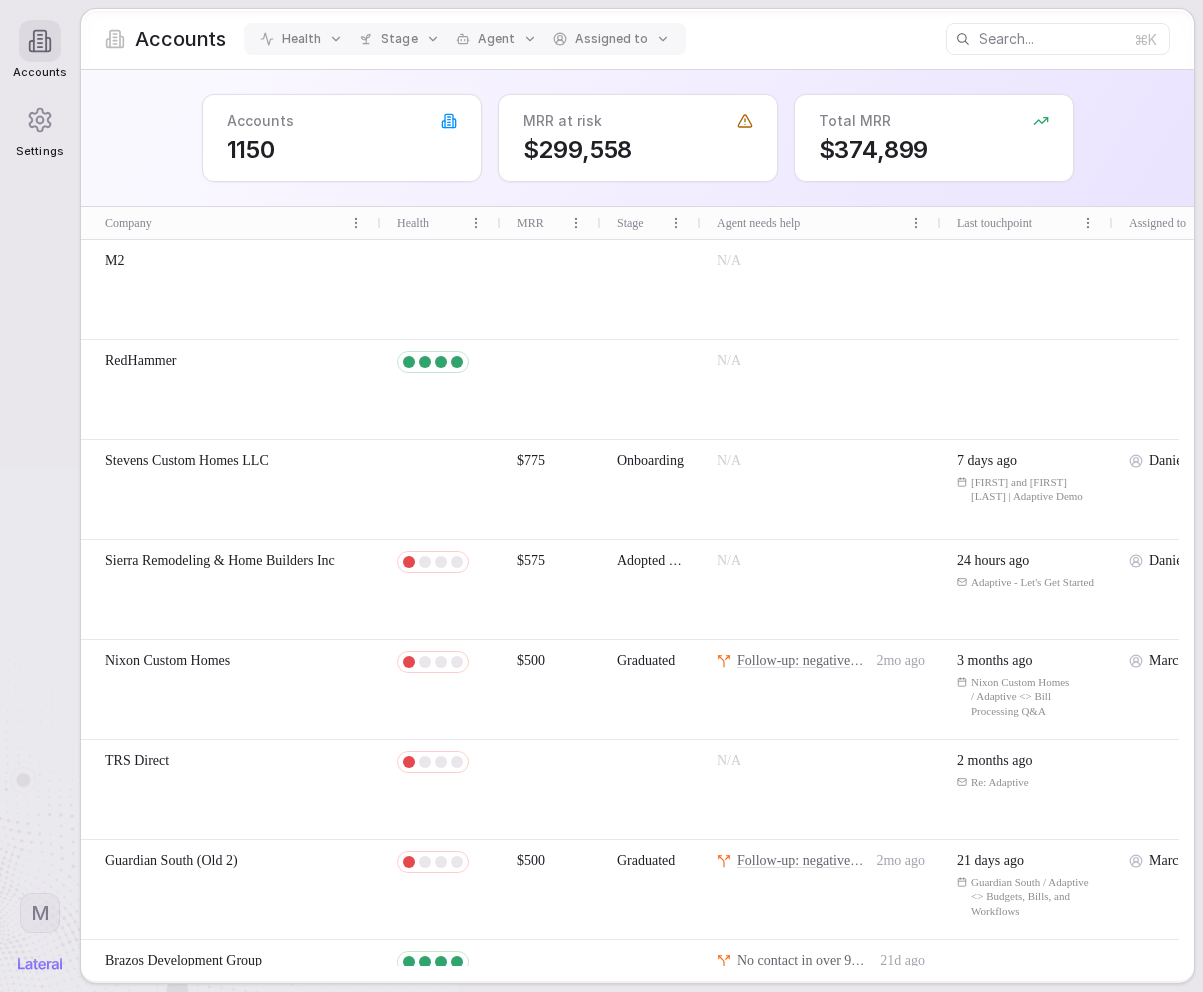 click on "Accounts Settings M Accounts Health Stage Agent Assigned to ⌘K Accounts 1150 MRR at risk $299,558 Total MRR $374,899 Press ENTER to sort. Press CTRL ENTER to open filter
Company
Health
MRR
Stage
Agent needs help
Last touchpoint
Assigned to Bullet Energy N/A Stevens Custom Homes LLC $775 Onboarding N/A 7 days ago Sarah and Katelyn McKenzie | Adaptive Demo Daniel M2 N/A RedHammer N/A $575" at bounding box center (601, 496) 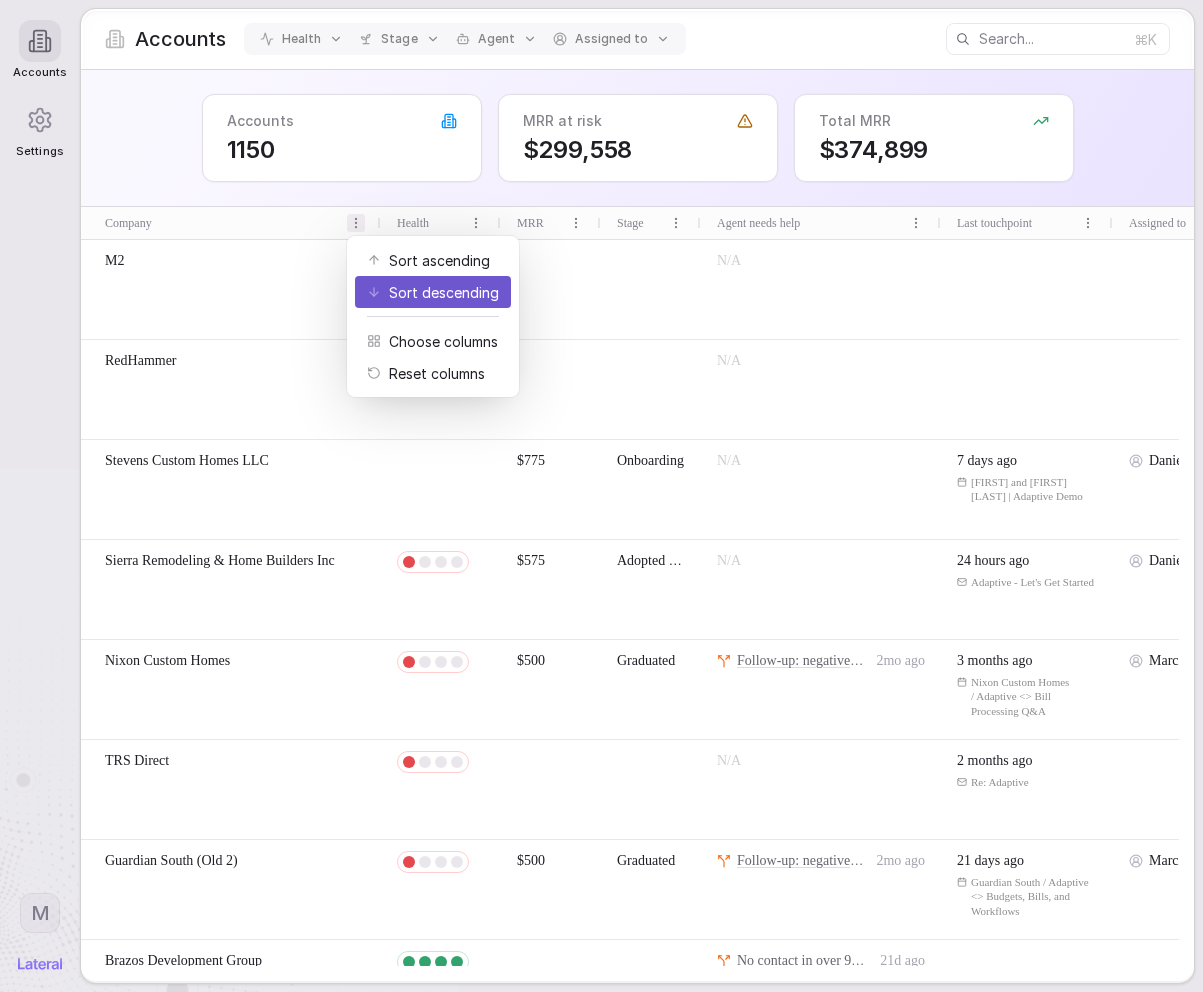 click on "Sort descending" at bounding box center (444, 292) 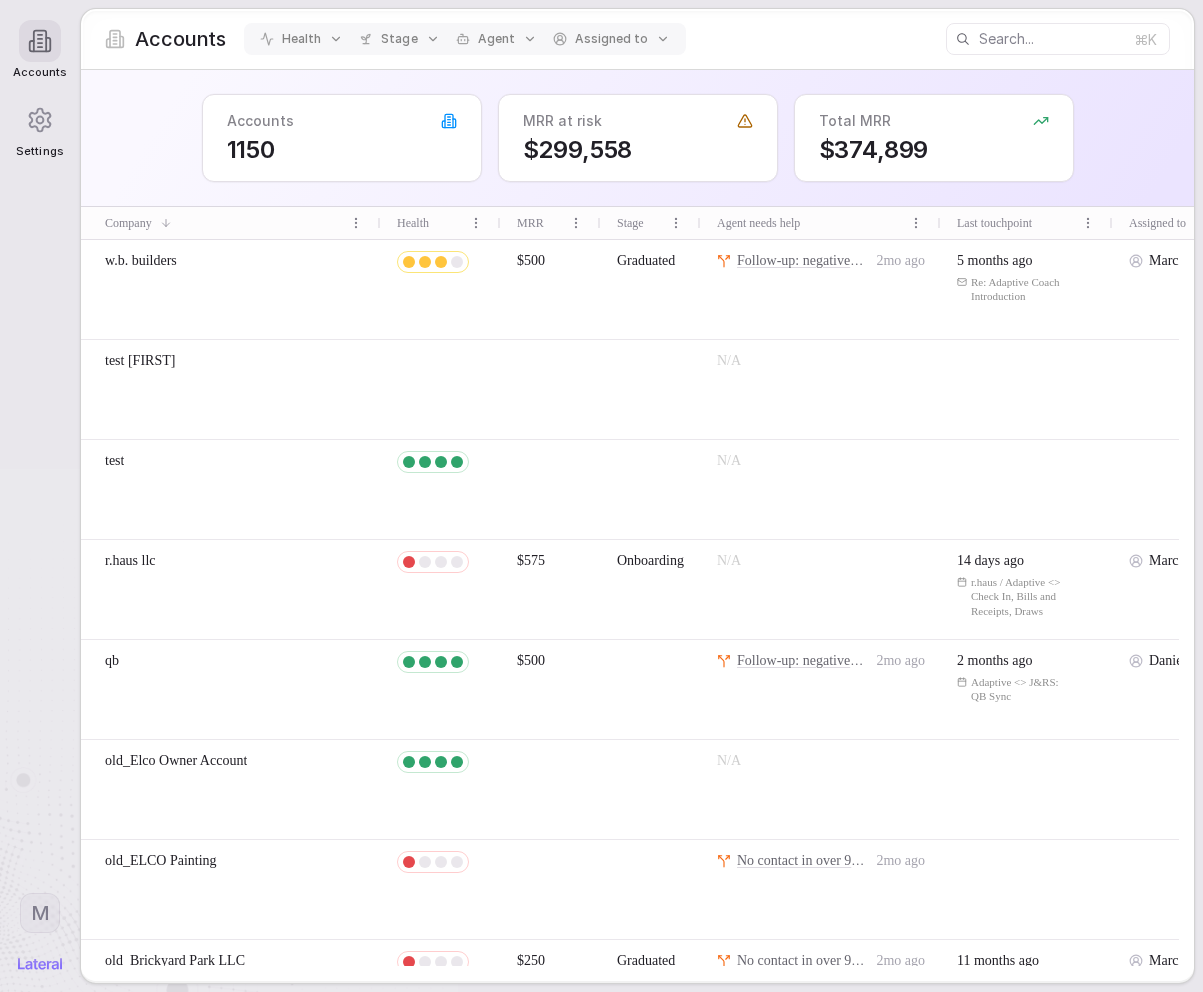 click on "Company" at bounding box center [230, 223] 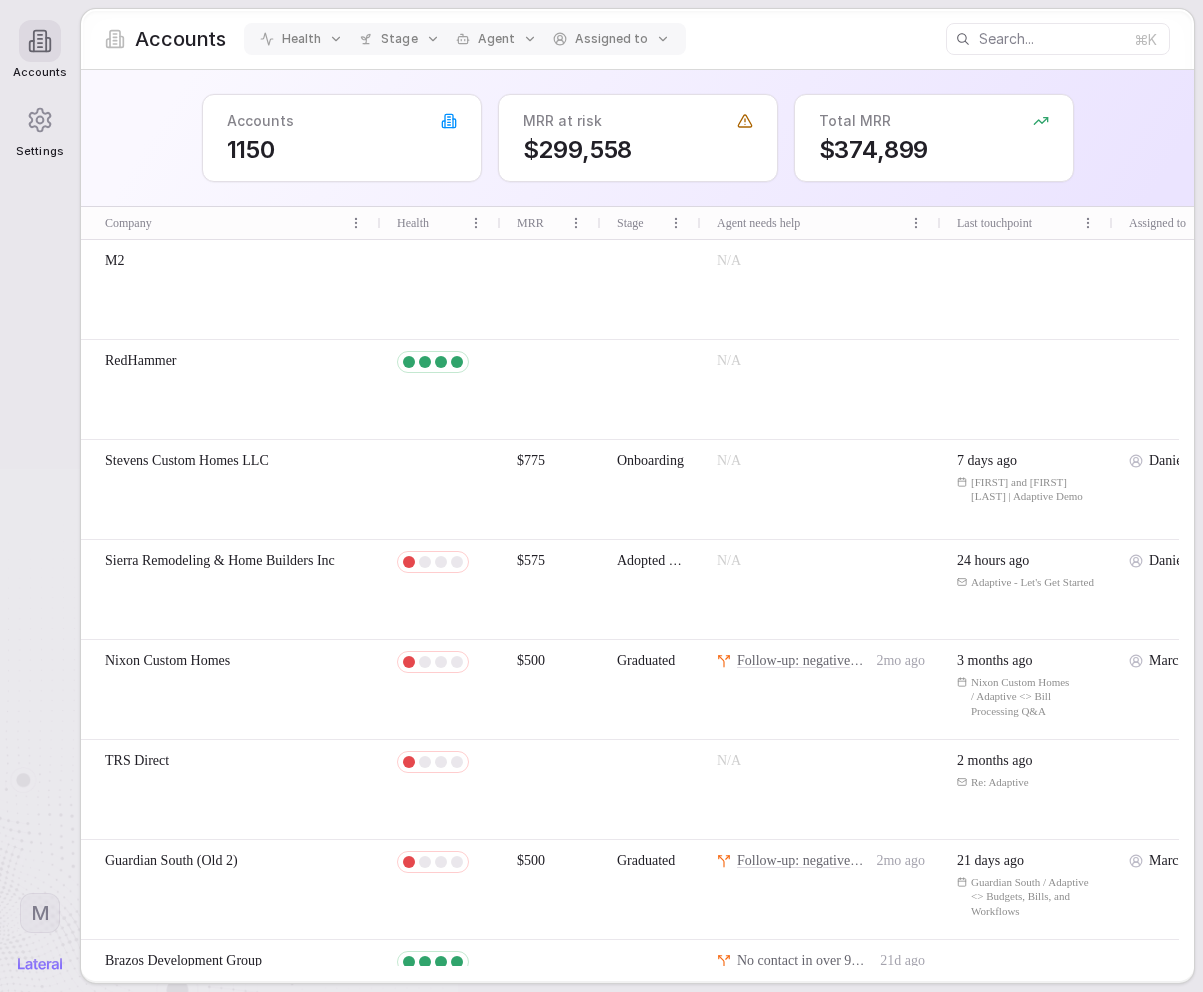 click on "Company" at bounding box center (230, 223) 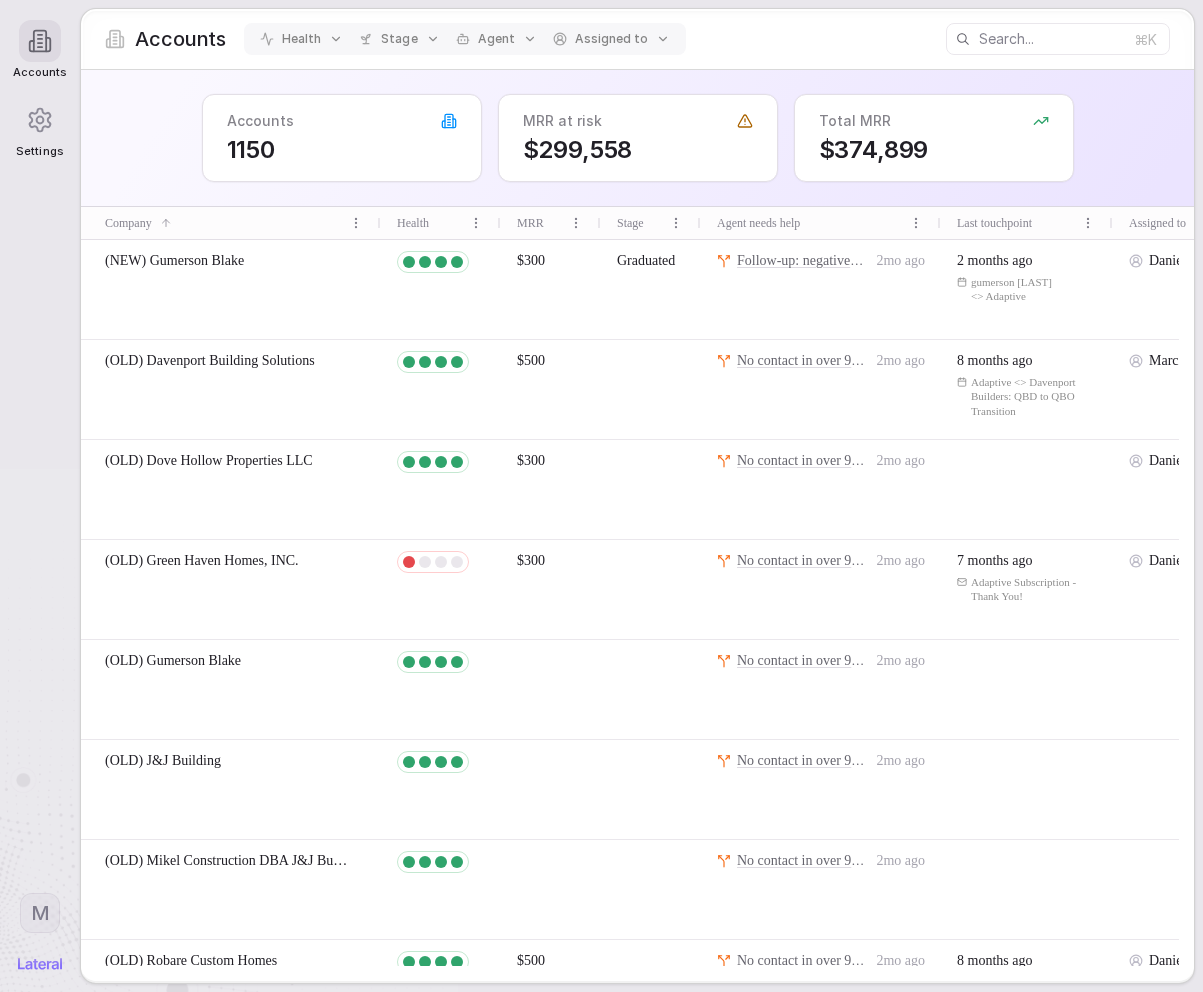 click 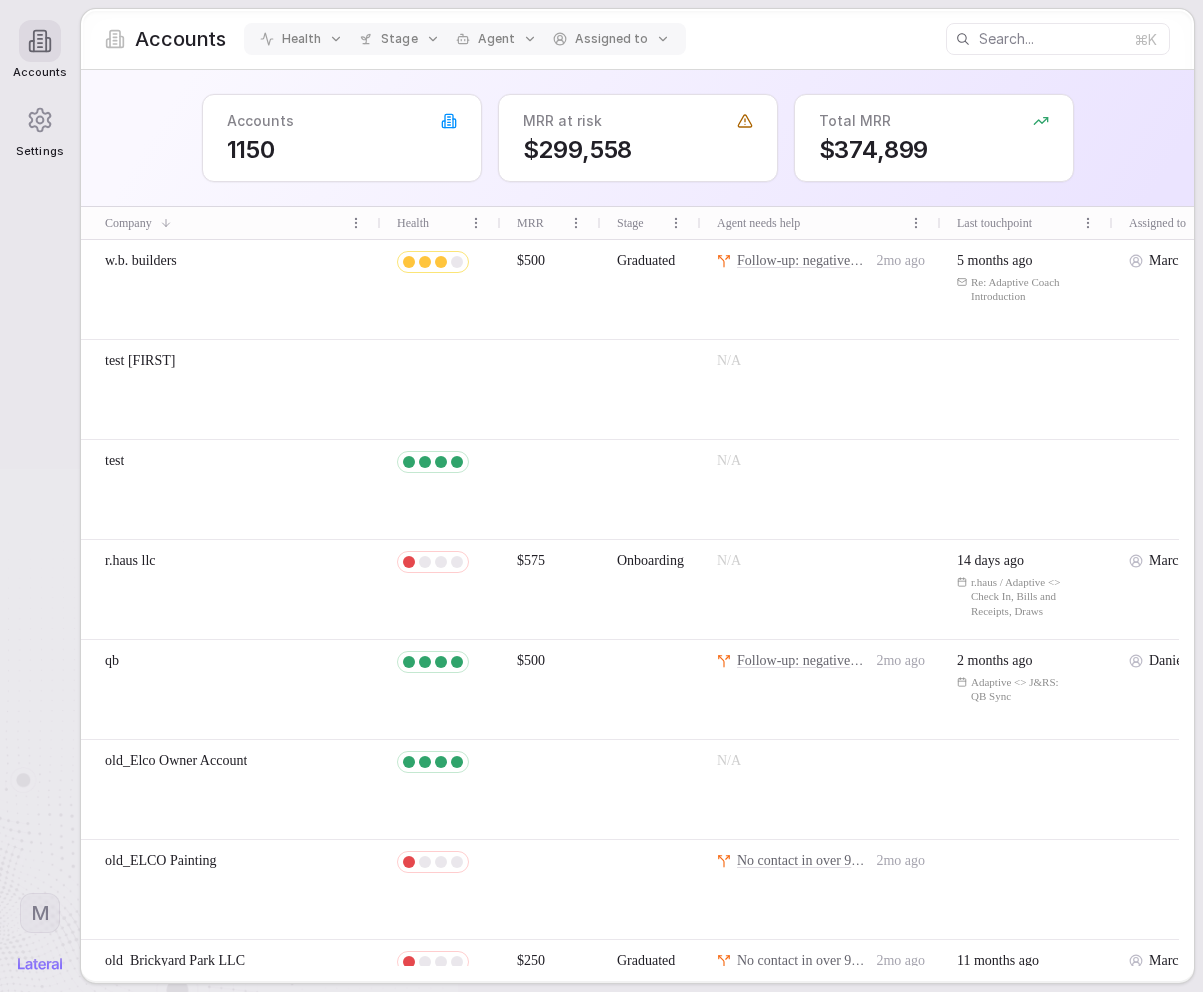 click on "Health" at bounding box center [436, 223] 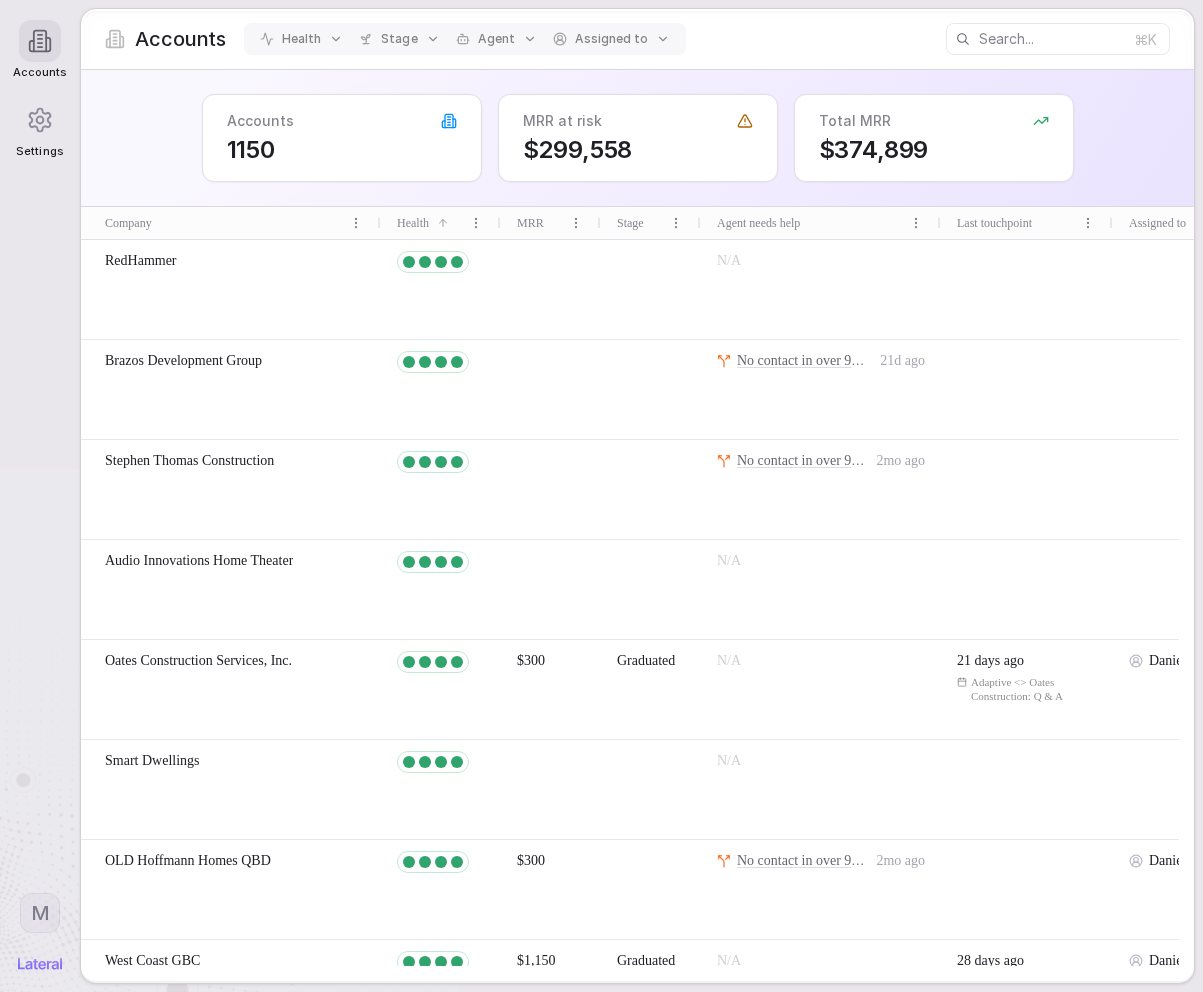 click on "Accounts Settings M Accounts Health Stage Agent Assigned to ⌘K Accounts 1150 MRR at risk $299,558 Total MRR $374,899 Press ENTER to sort. Press CTRL ENTER to open filter
Company
Health
MRR
Stage
Agent needs help
Last touchpoint
Assigned to RedHammer N/A Brazos Development Group No contact in over 90 days 21d ago Stephen Thomas Construction No contact in over 90 days 2mo ago N/A $300 N/A" at bounding box center [601, 496] 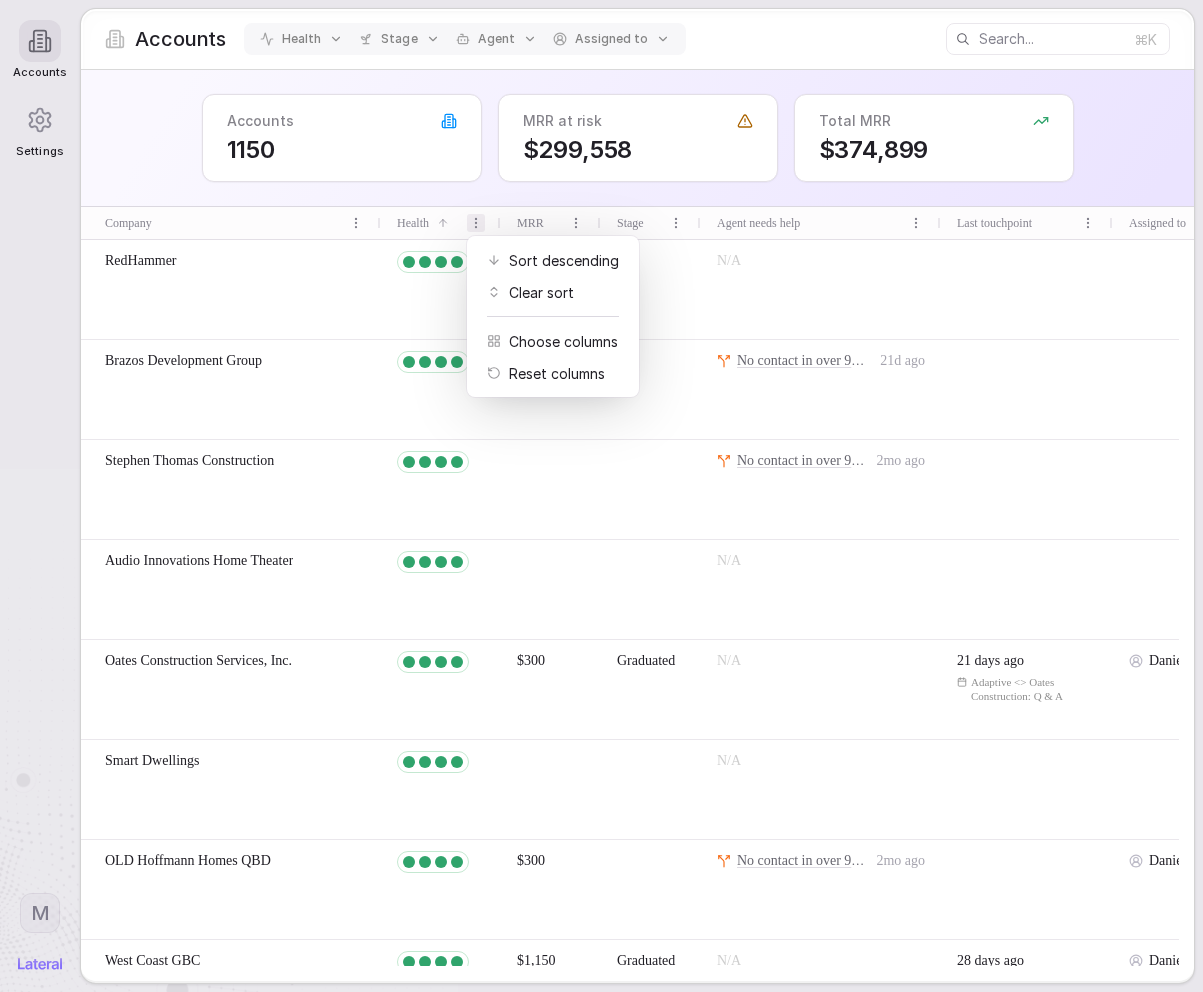 click on "Accounts Settings M Accounts Health Stage Agent Assigned to ⌘K Accounts 1150 MRR at risk $299,558 Total MRR $374,899 Press ENTER to sort. Press CTRL ENTER to open filter
Company
Health
MRR
Stage
Agent needs help
Last touchpoint
Assigned to RedHammer N/A Brazos Development Group No contact in over 90 days 21d ago Stephen Thomas Construction No contact in over 90 days 2mo ago N/A $300 N/A" at bounding box center (601, 496) 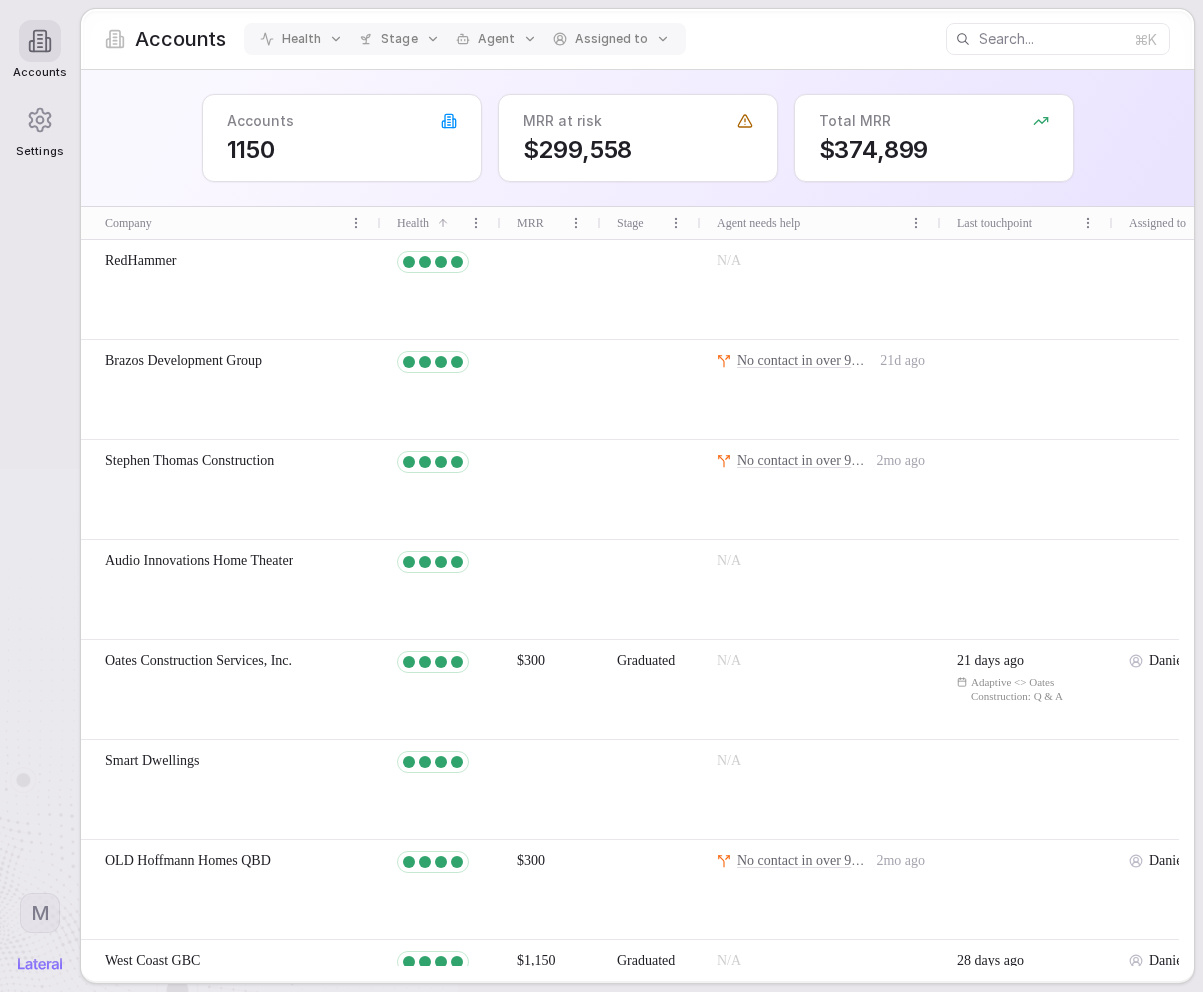 click 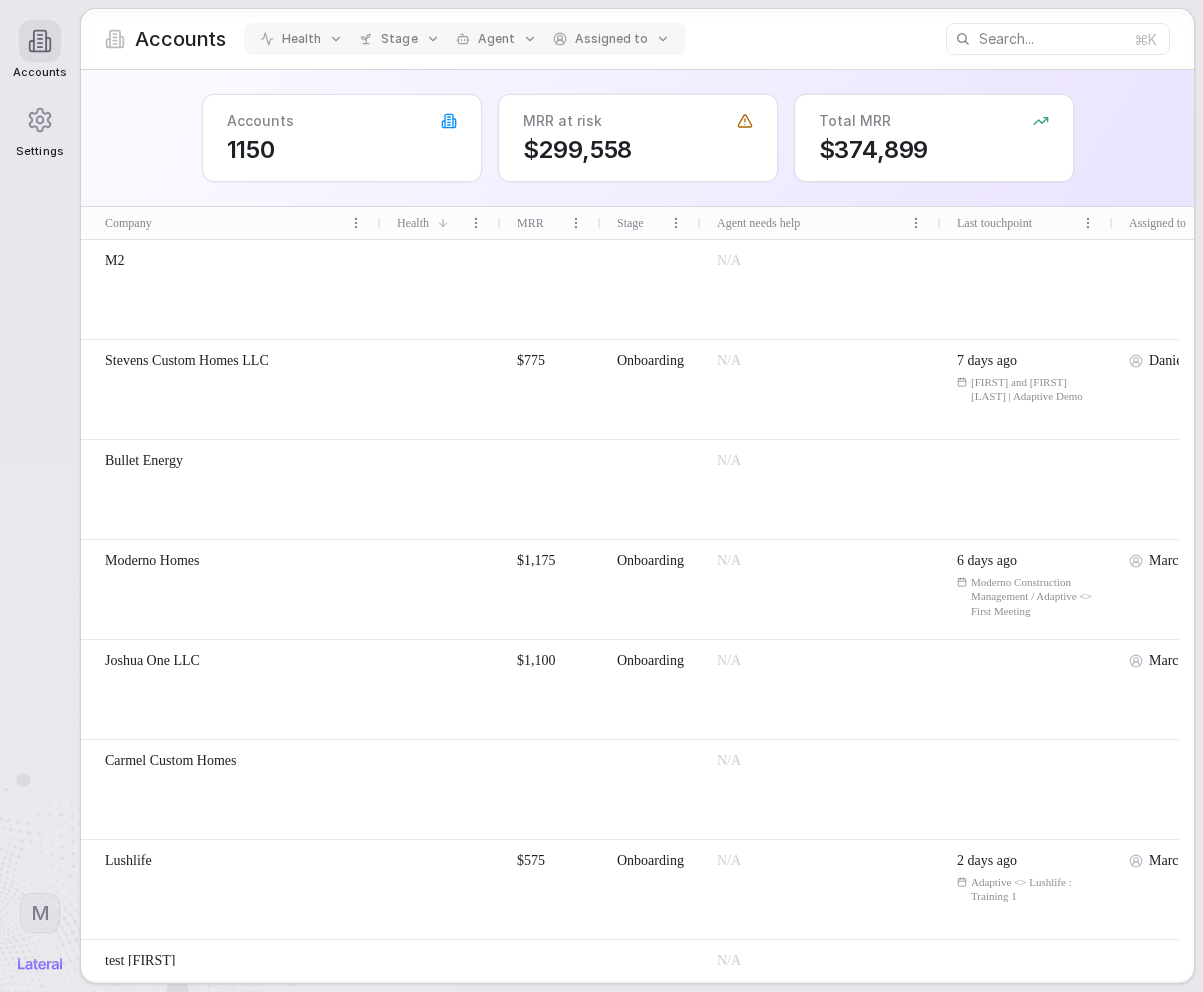 scroll, scrollTop: 1095, scrollLeft: 0, axis: vertical 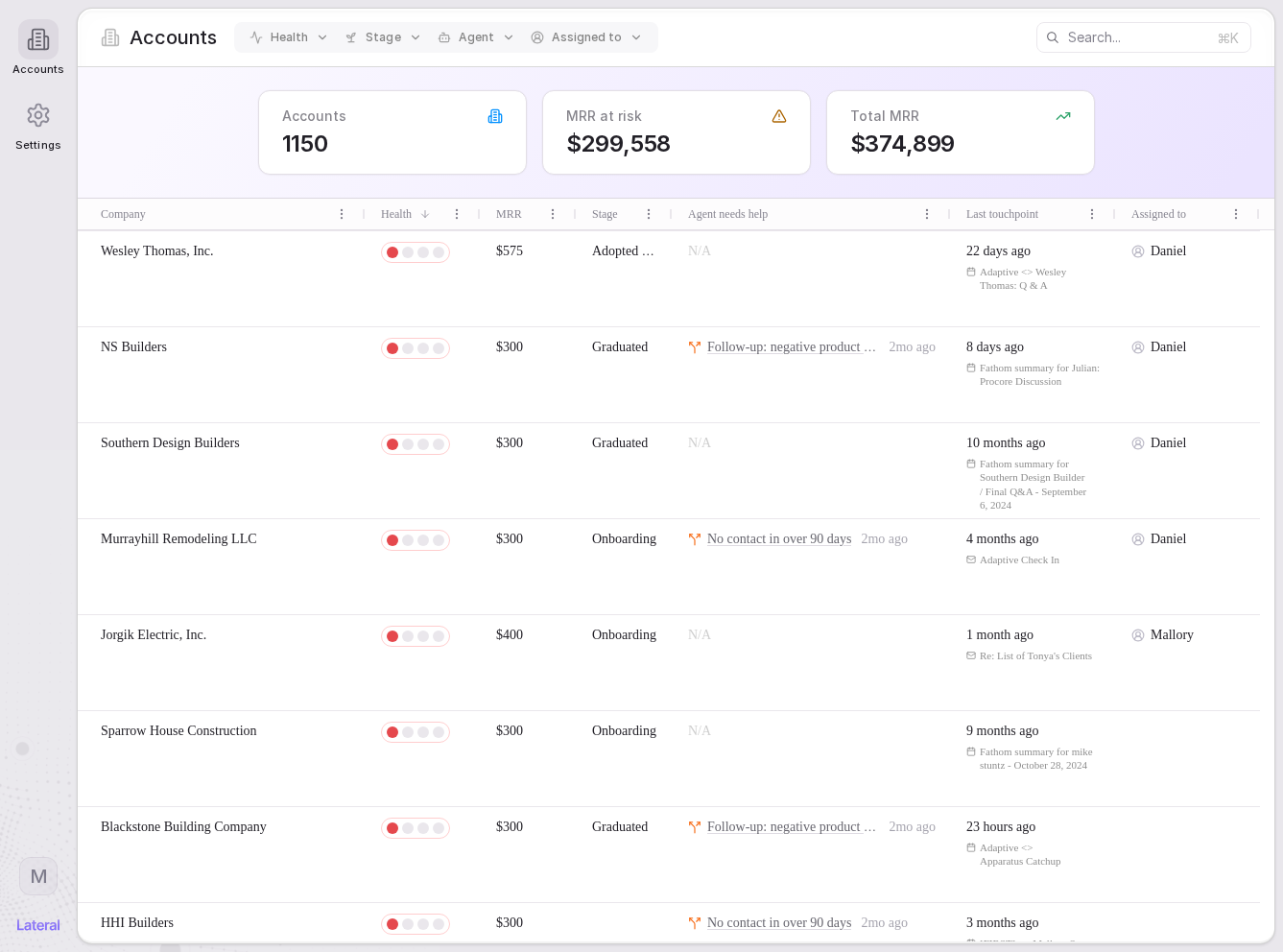 click on "NS Builders" at bounding box center [222, 374] 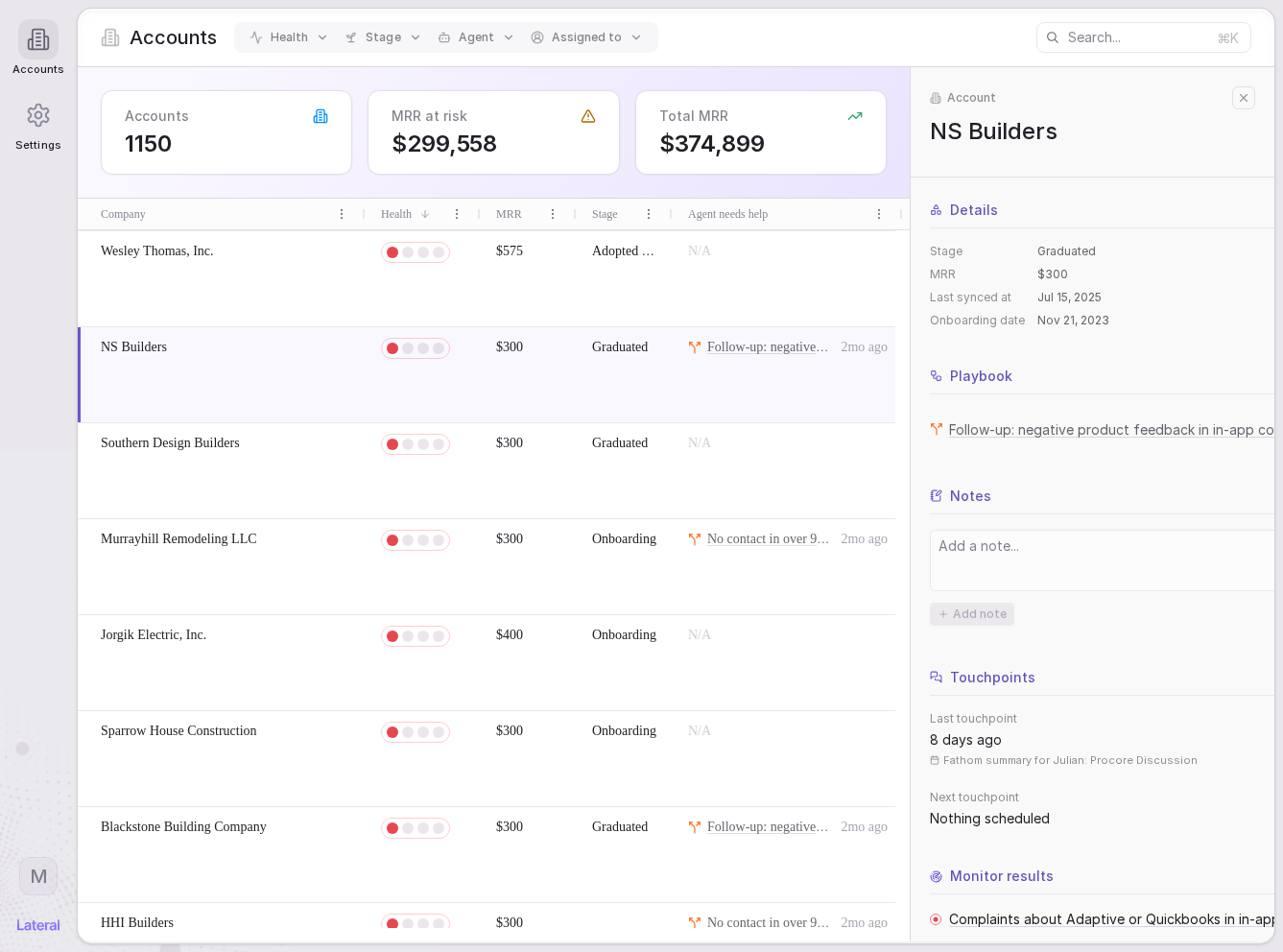 click on "NS Builders" at bounding box center [133, 347] 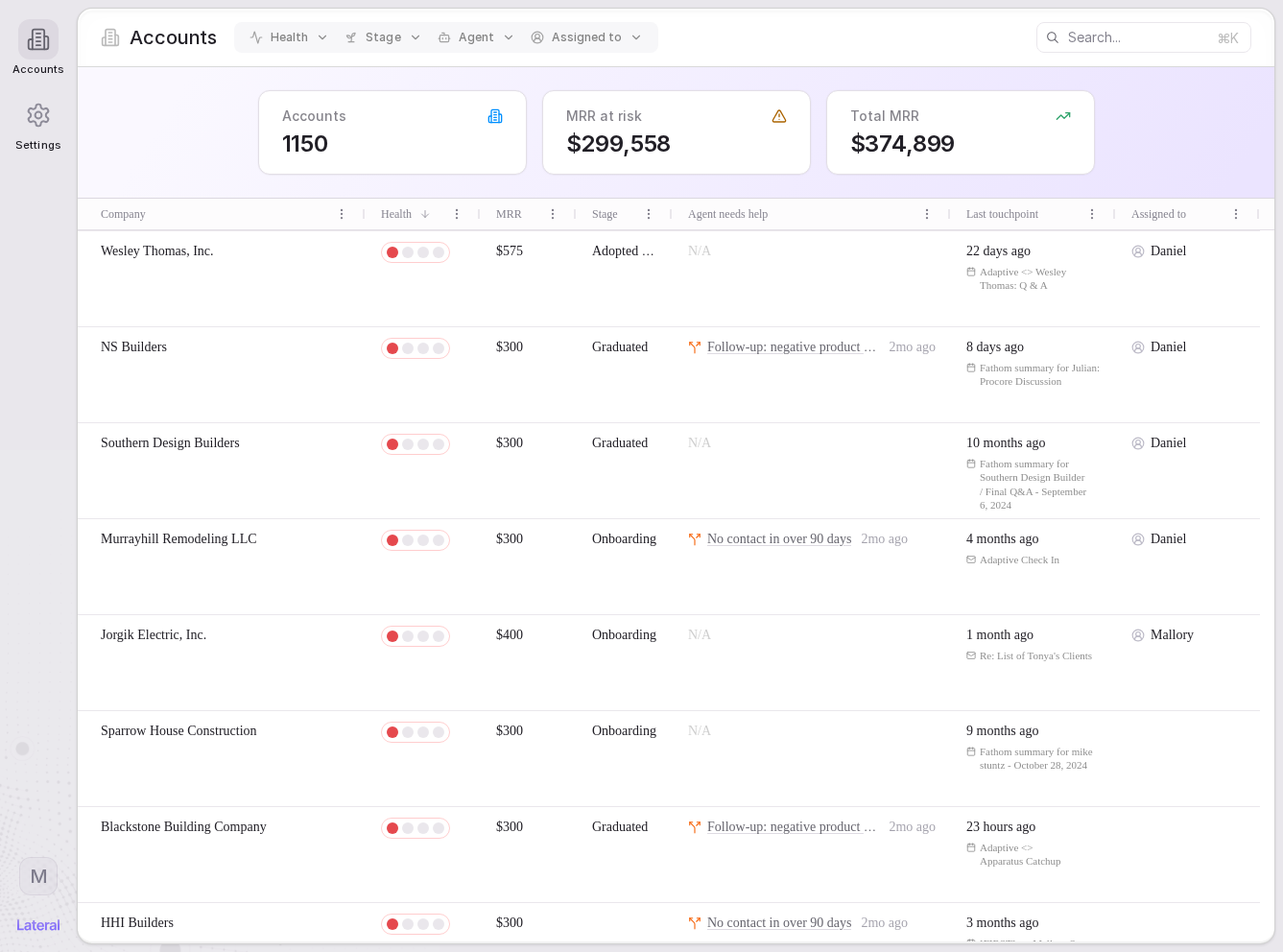 click on "NS Builders" at bounding box center [133, 347] 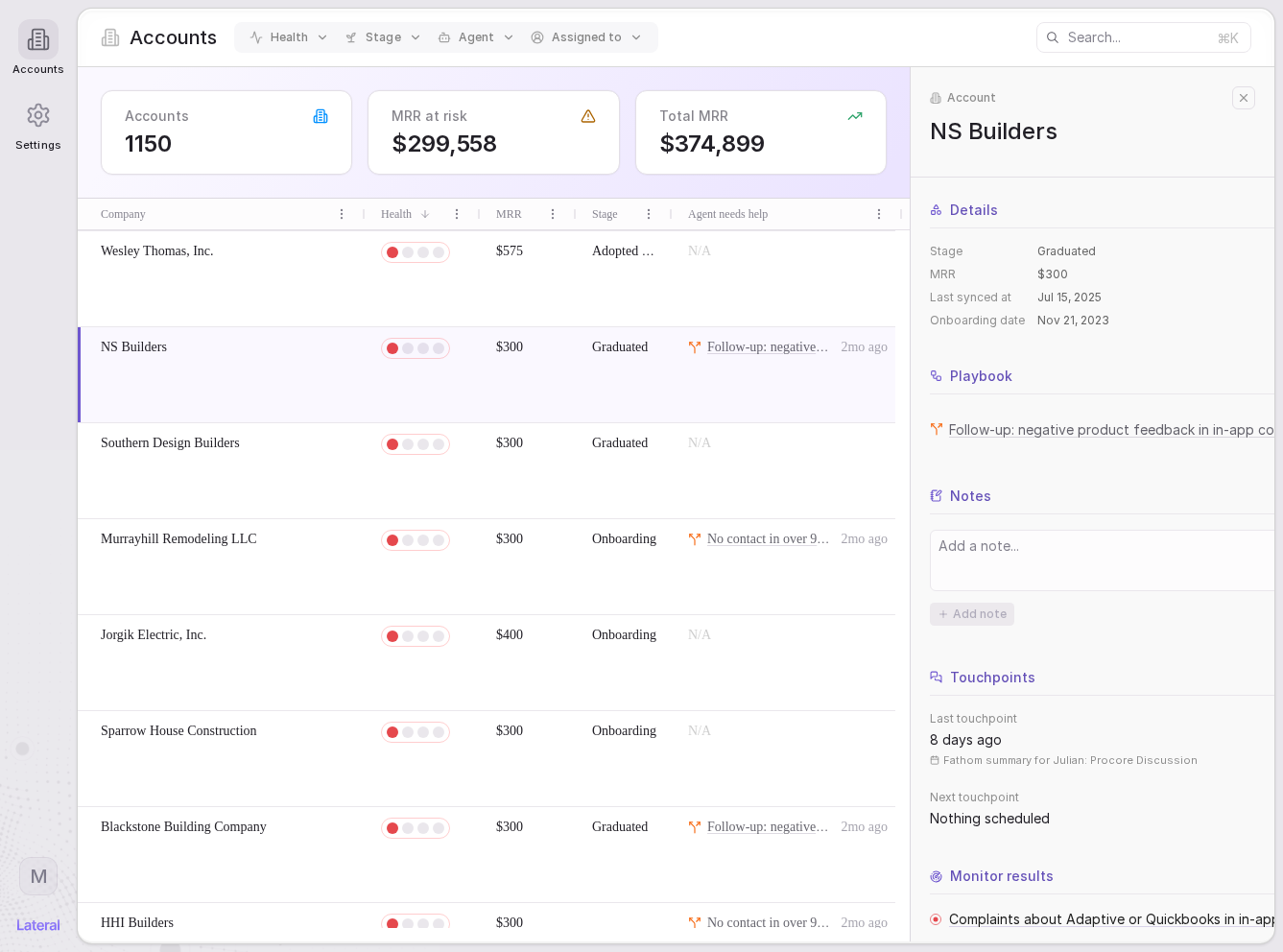 click on "NS Builders" at bounding box center [133, 347] 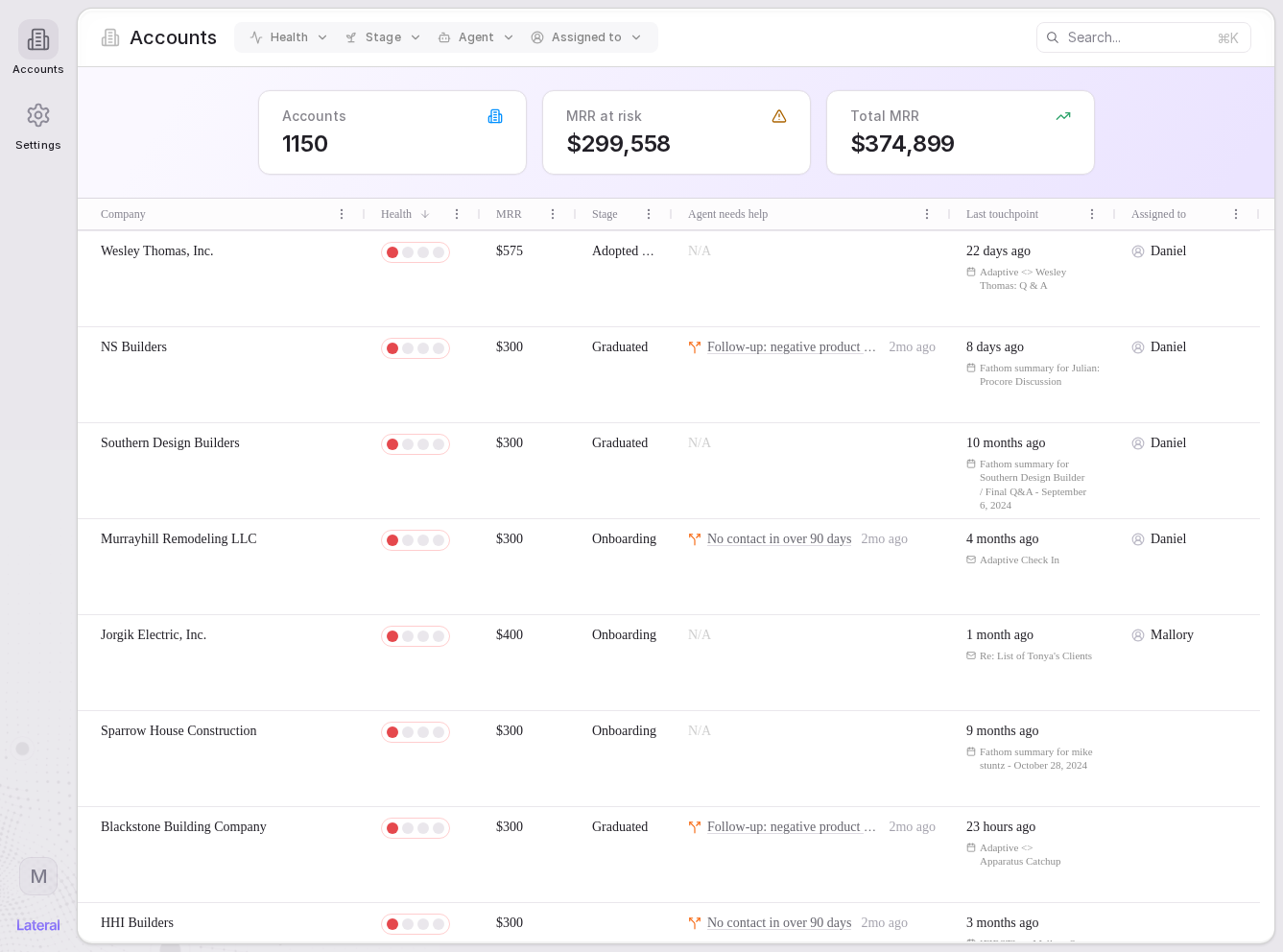click on "NS Builders" at bounding box center [133, 347] 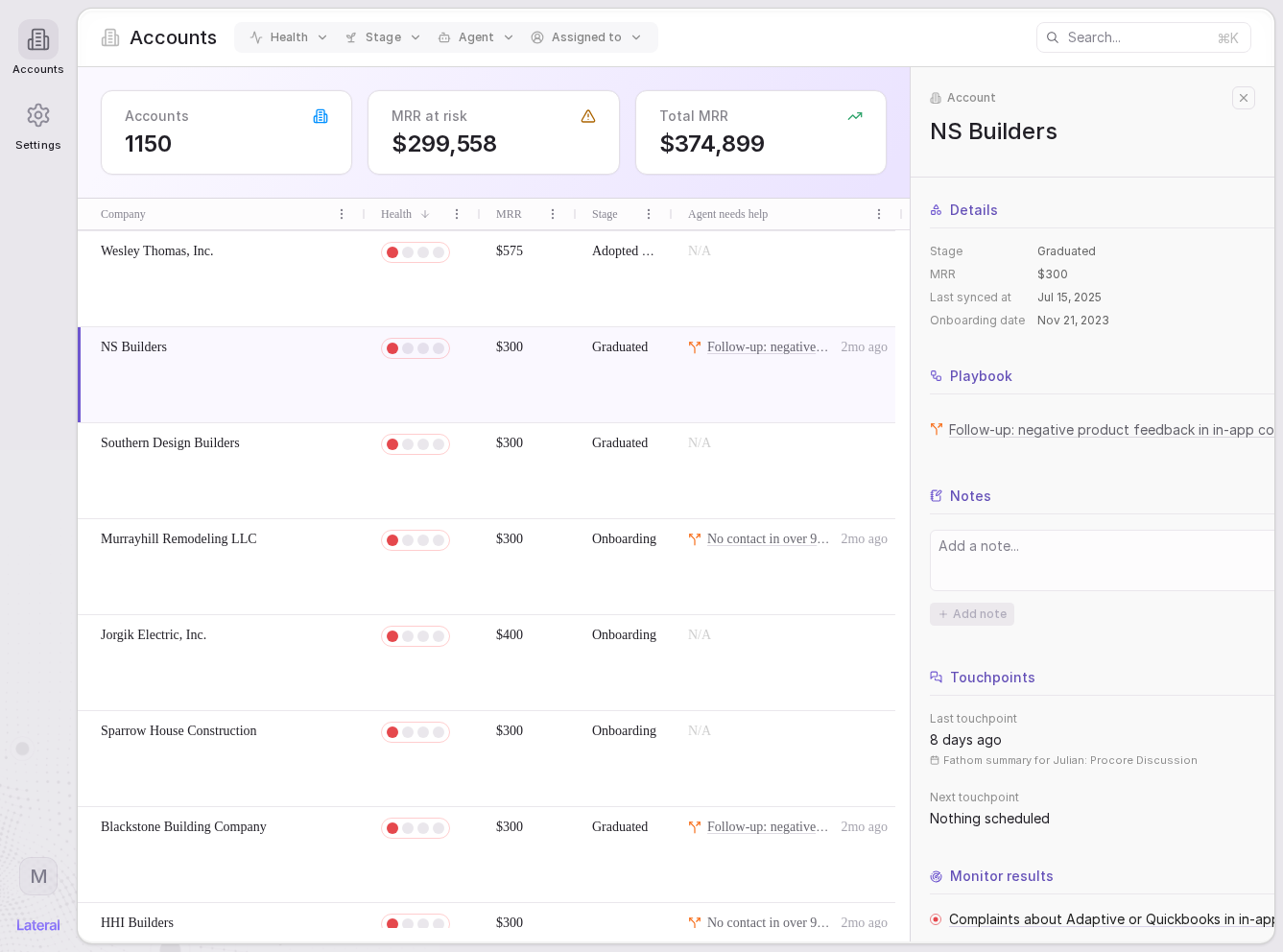 click on "NS Builders" at bounding box center [133, 347] 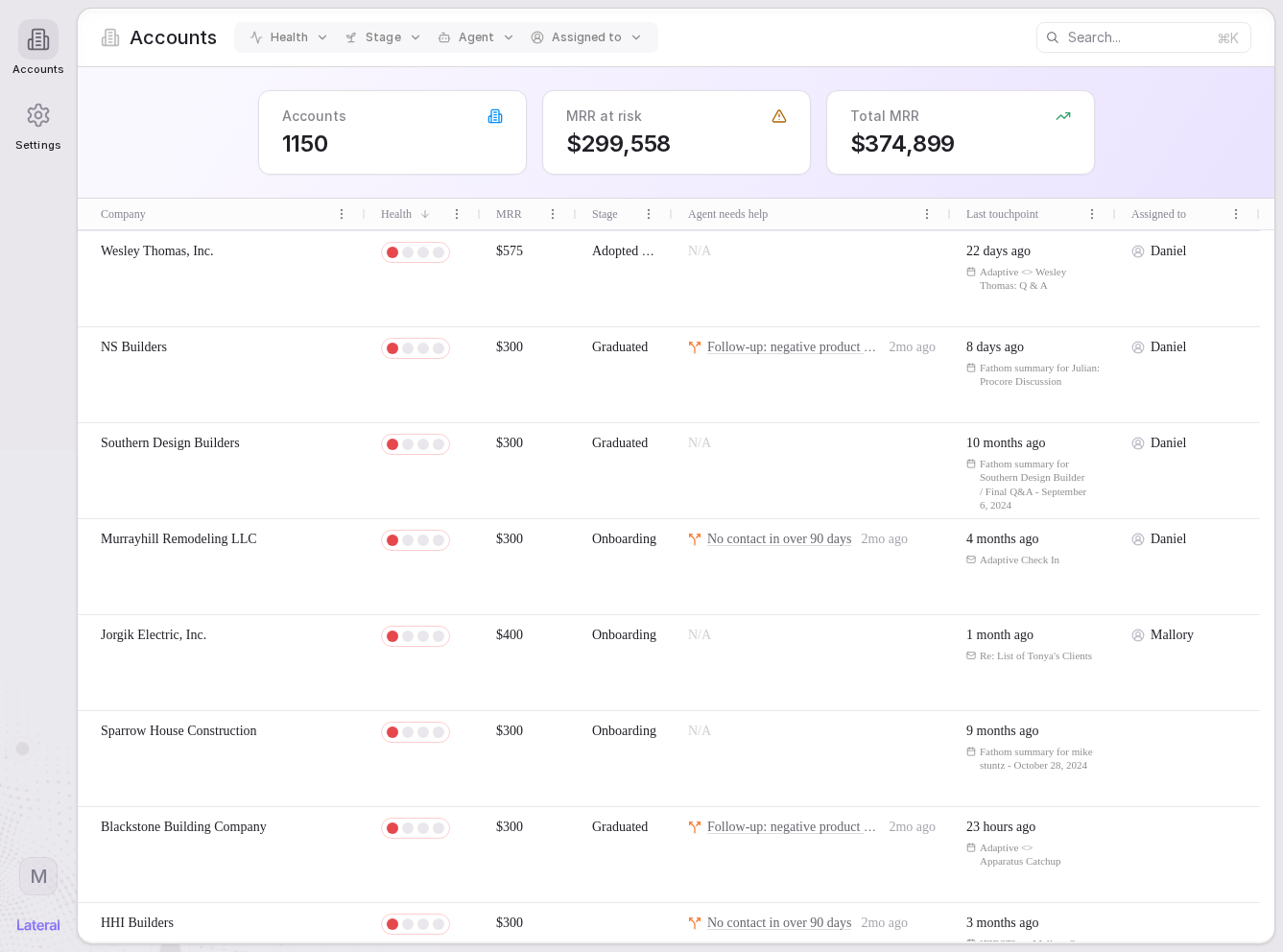 scroll, scrollTop: 8732, scrollLeft: 0, axis: vertical 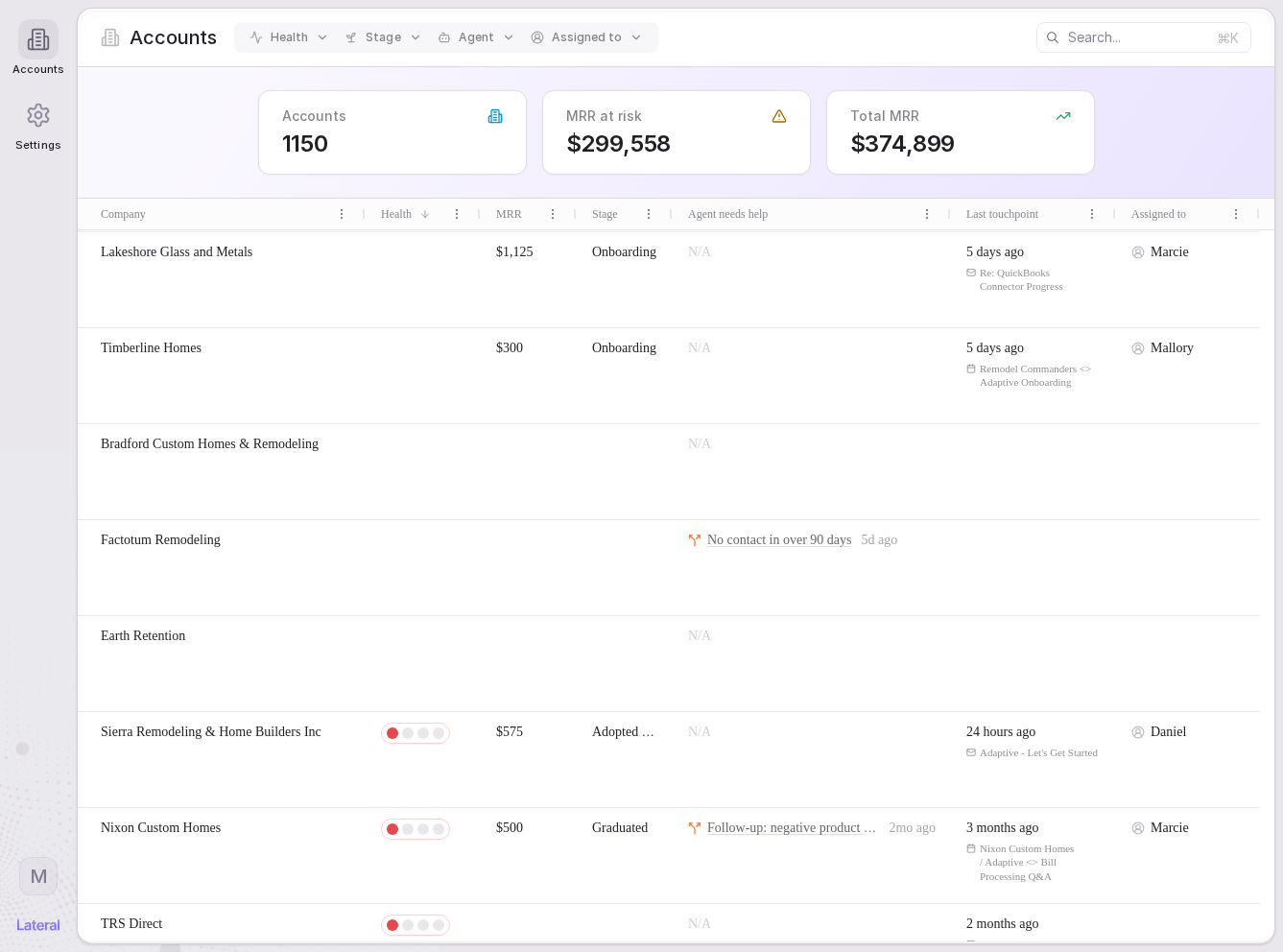 click on "No contact in over 90 days" at bounding box center [779, 539] 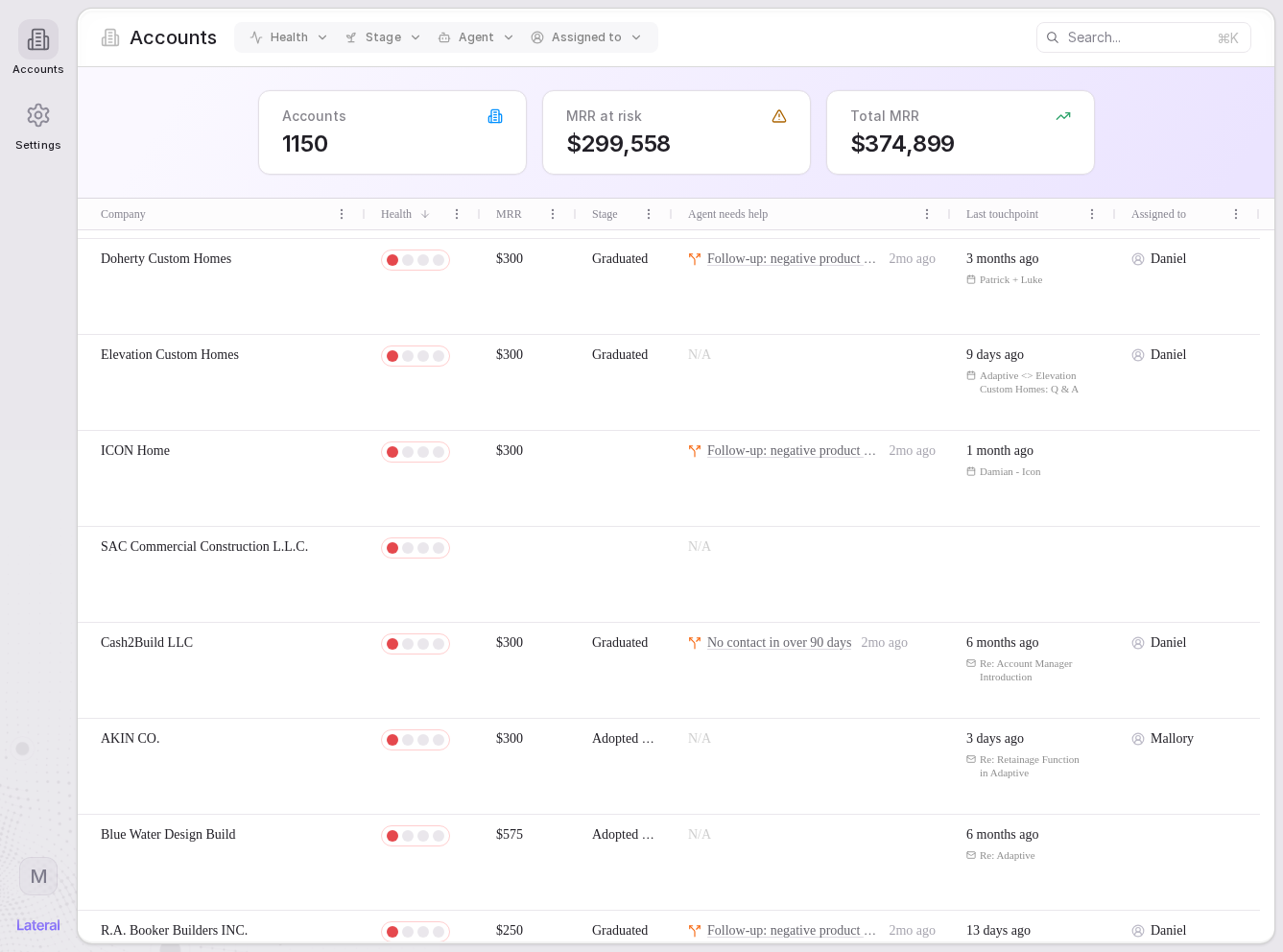 click on "No contact in over 90 days" at bounding box center (779, 642) 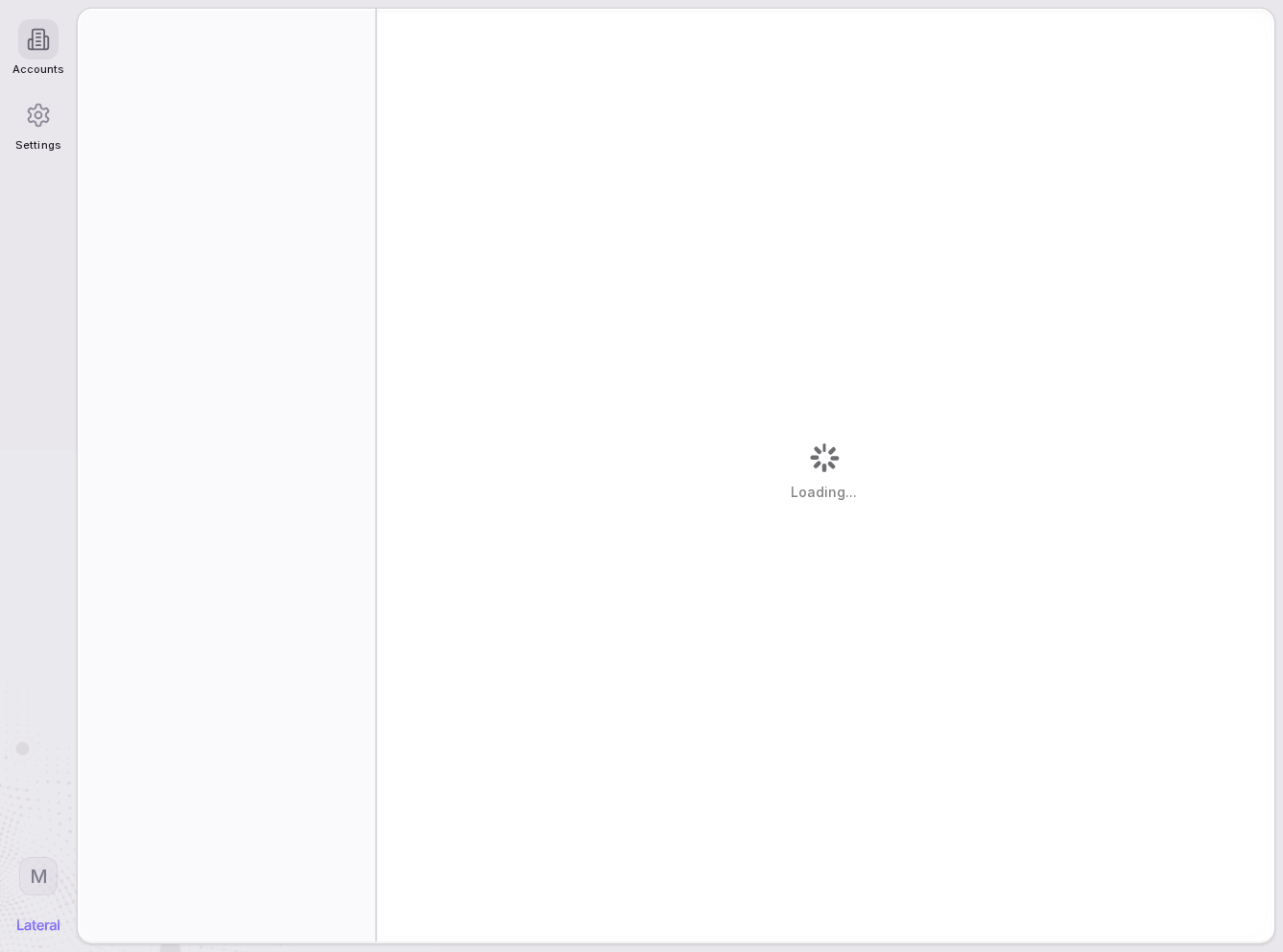 scroll, scrollTop: 0, scrollLeft: 0, axis: both 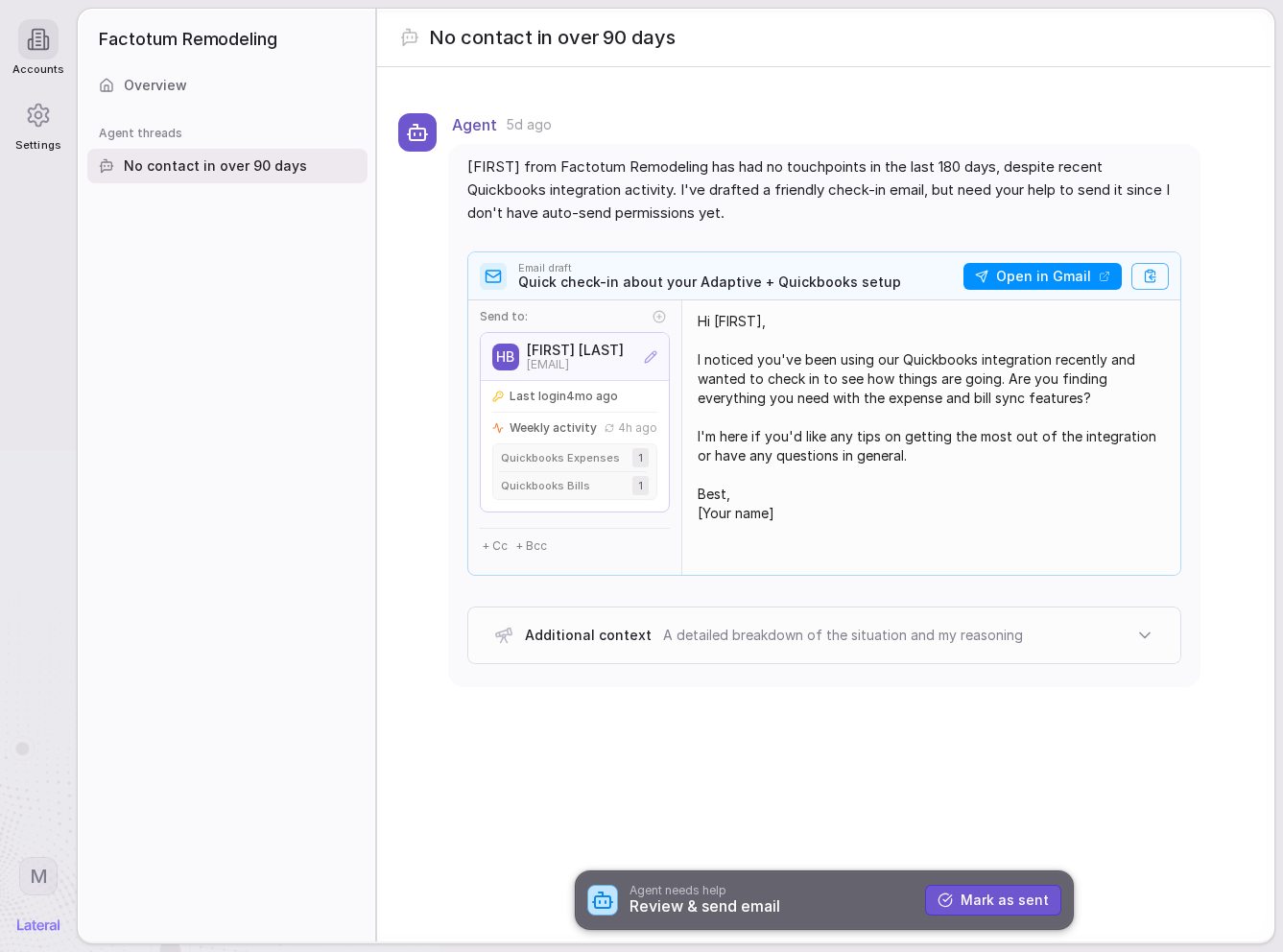 click on "Review & send email" at bounding box center [777, 906] 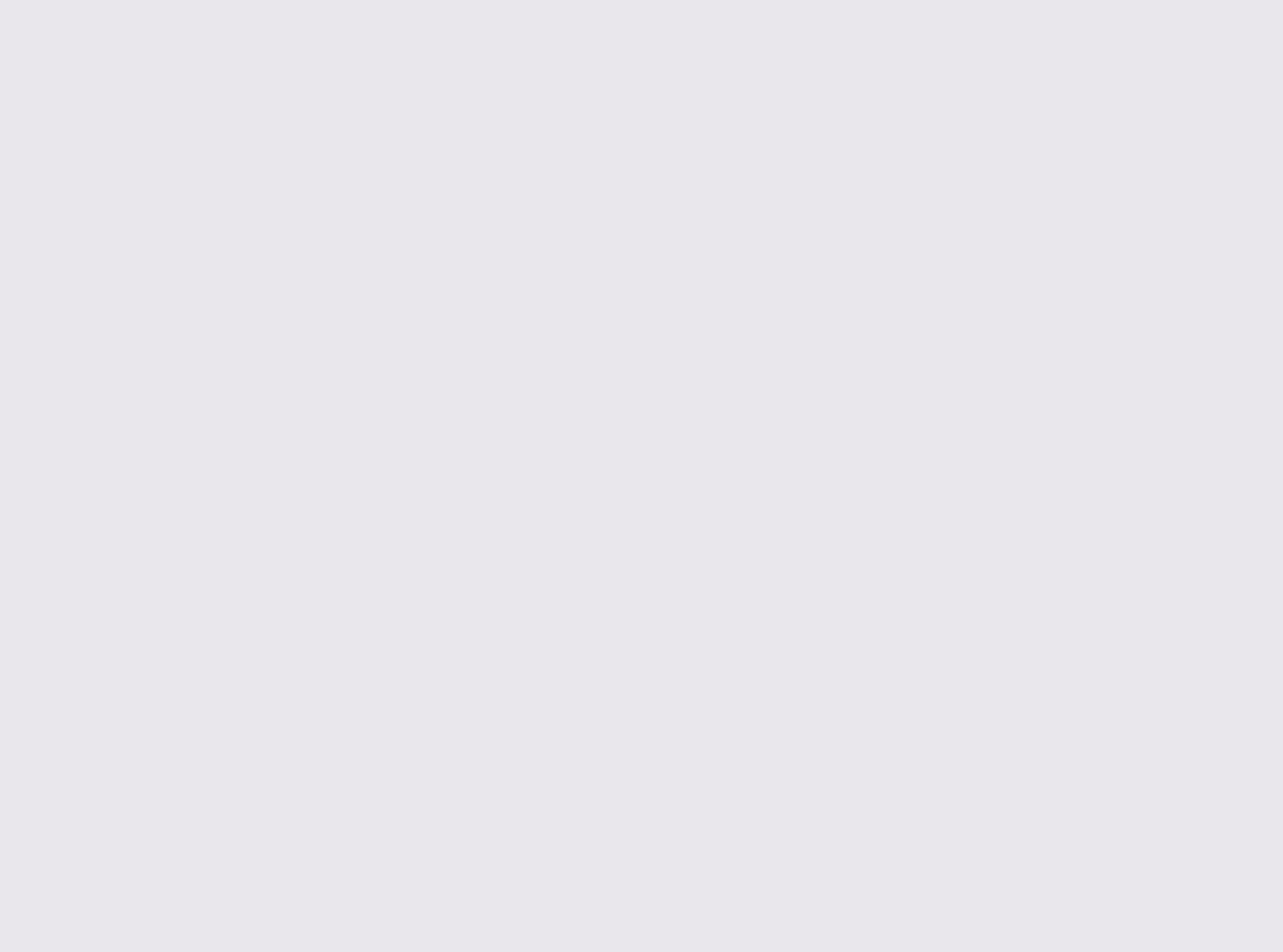 drag, startPoint x: 76, startPoint y: 132, endPoint x: 93, endPoint y: 113, distance: 25.495098 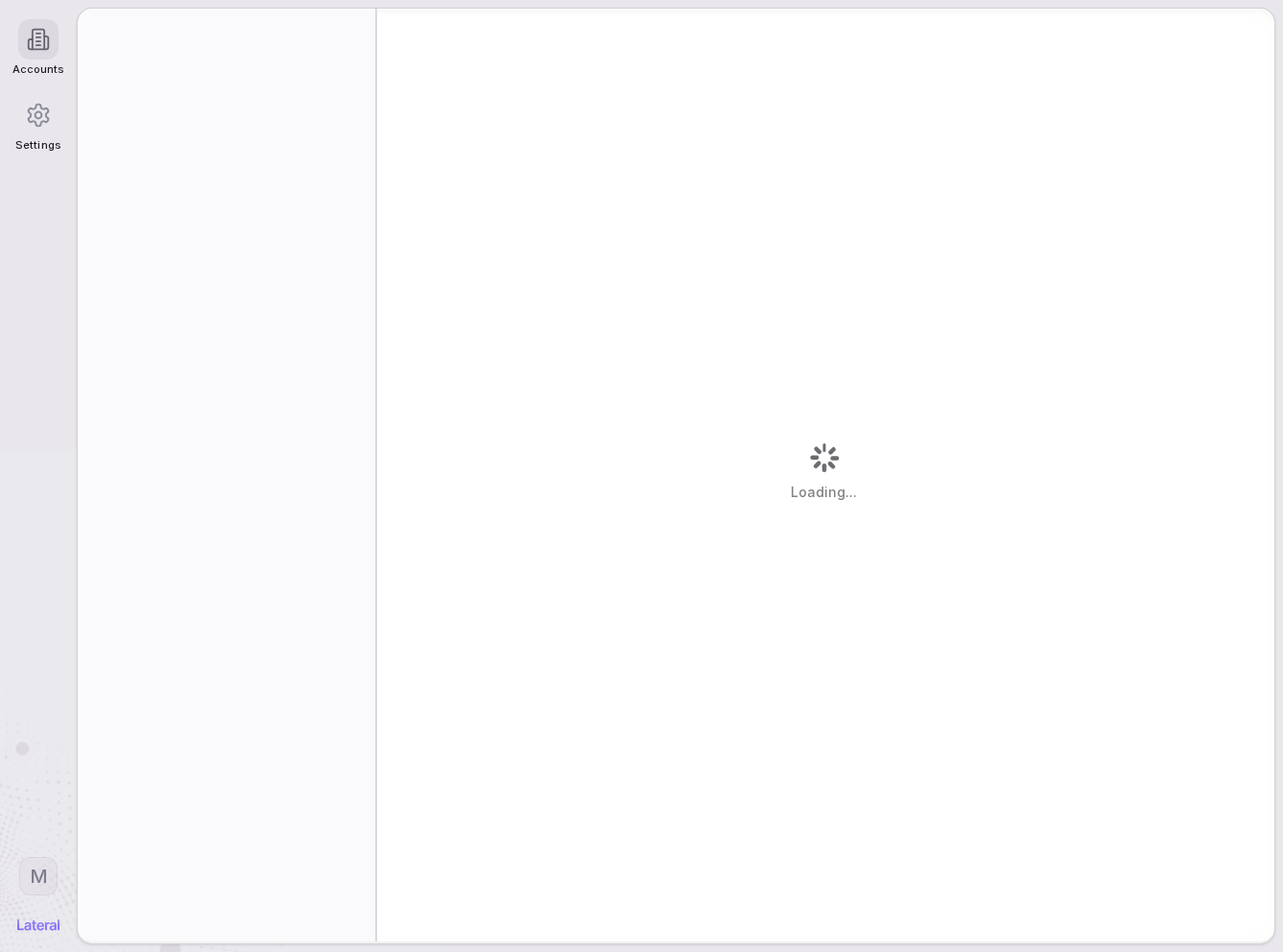 scroll, scrollTop: 0, scrollLeft: 0, axis: both 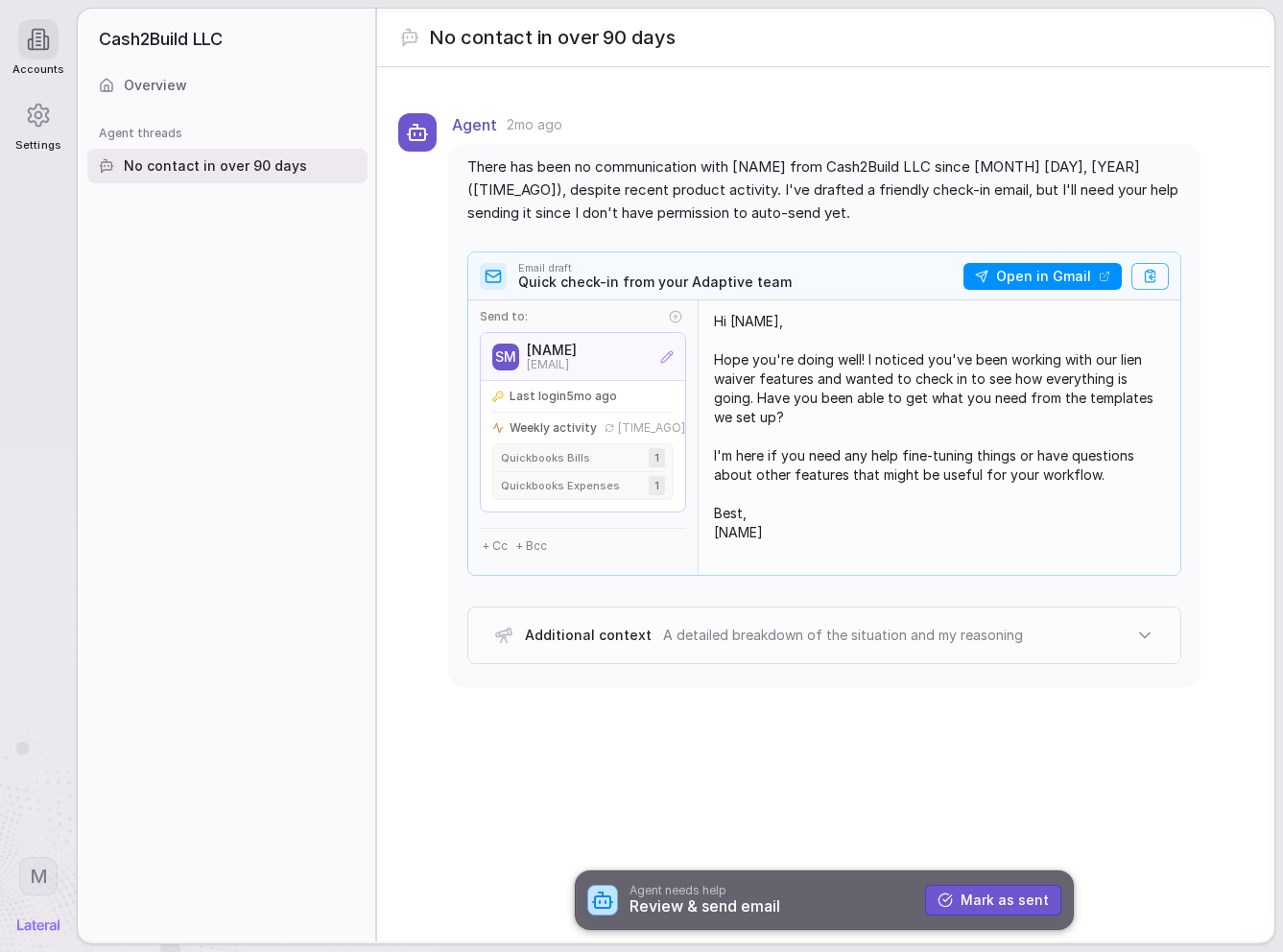 click on "Overview" at bounding box center (227, 85) 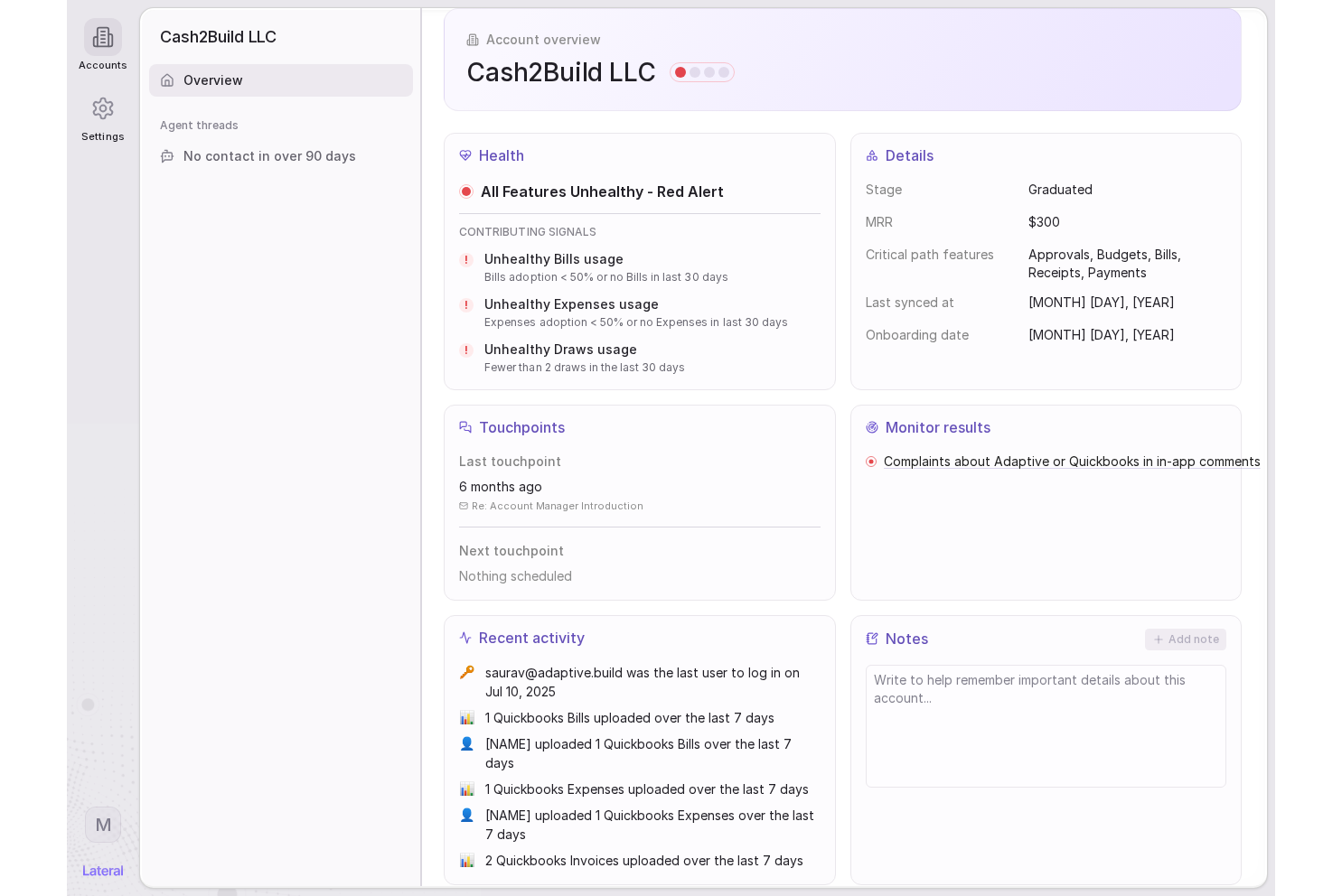 scroll, scrollTop: 0, scrollLeft: 0, axis: both 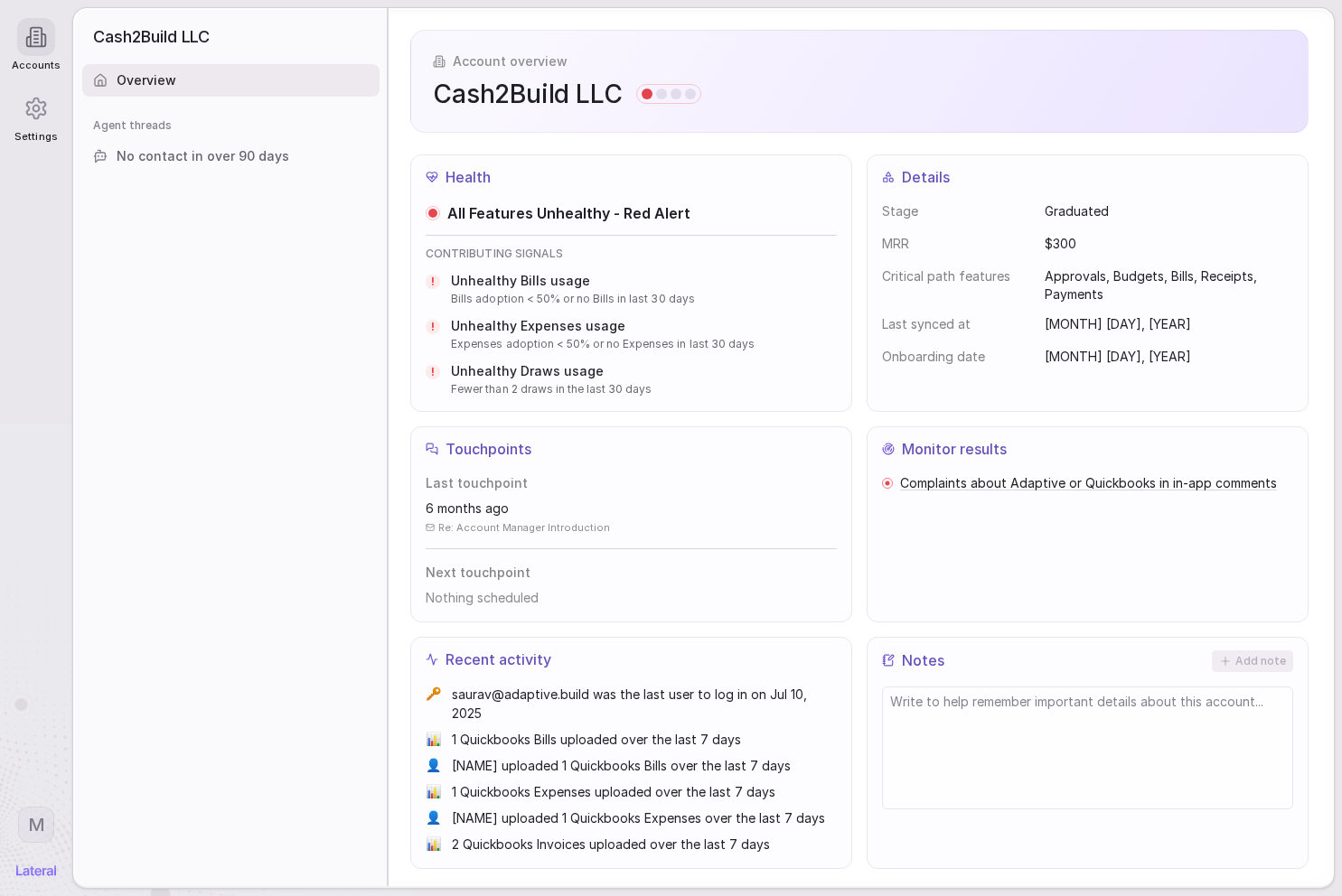click on "No contact in over 90 days" at bounding box center [230, 156] 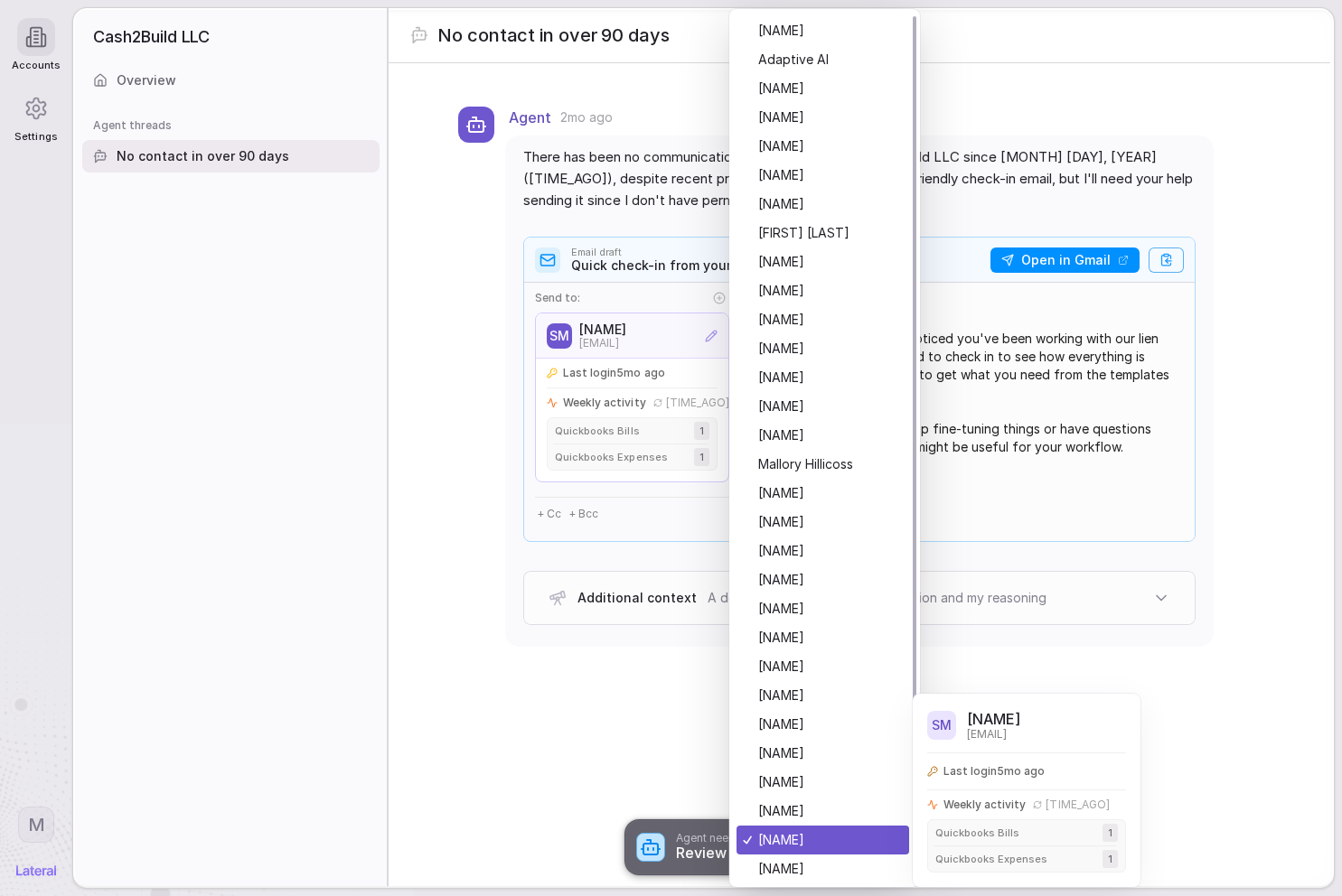 click on "Accounts Settings M Cash2Build LLC Overview Agent threads No contact in over 90 days No contact in over 90 days Agent [TIME_AGO] There has been no communication with [NAME] from Cash2Build LLC since [MONTH] [DAY], [YEAR] ([TIME_AGO]), despite recent product activity. I've drafted a friendly check-in email, but I'll need your help sending it since I don't have permission to auto-send yet. Email draft Quick check-in from your Adaptive team Open in Gmail Send to : SM [NAME] [EMAIL] Last login [TIME_AGO] Weekly activity [TIME_AGO] Quickbooks Bills 1 Quickbooks Expenses 1 + Cc + Bcc Hi [NAME],
Hope you're doing well! I noticed you've been working with our lien waiver features and wanted to check in to see how everything is going. Have you been able to get what you need from the templates we set up?
I'm here if you need any help fine-tuning things or have questions about other features that might be useful for your workflow.
Best,
[NAME] Additional context Agent needs help   Review & send email [NAME]" at bounding box center (671, 448) 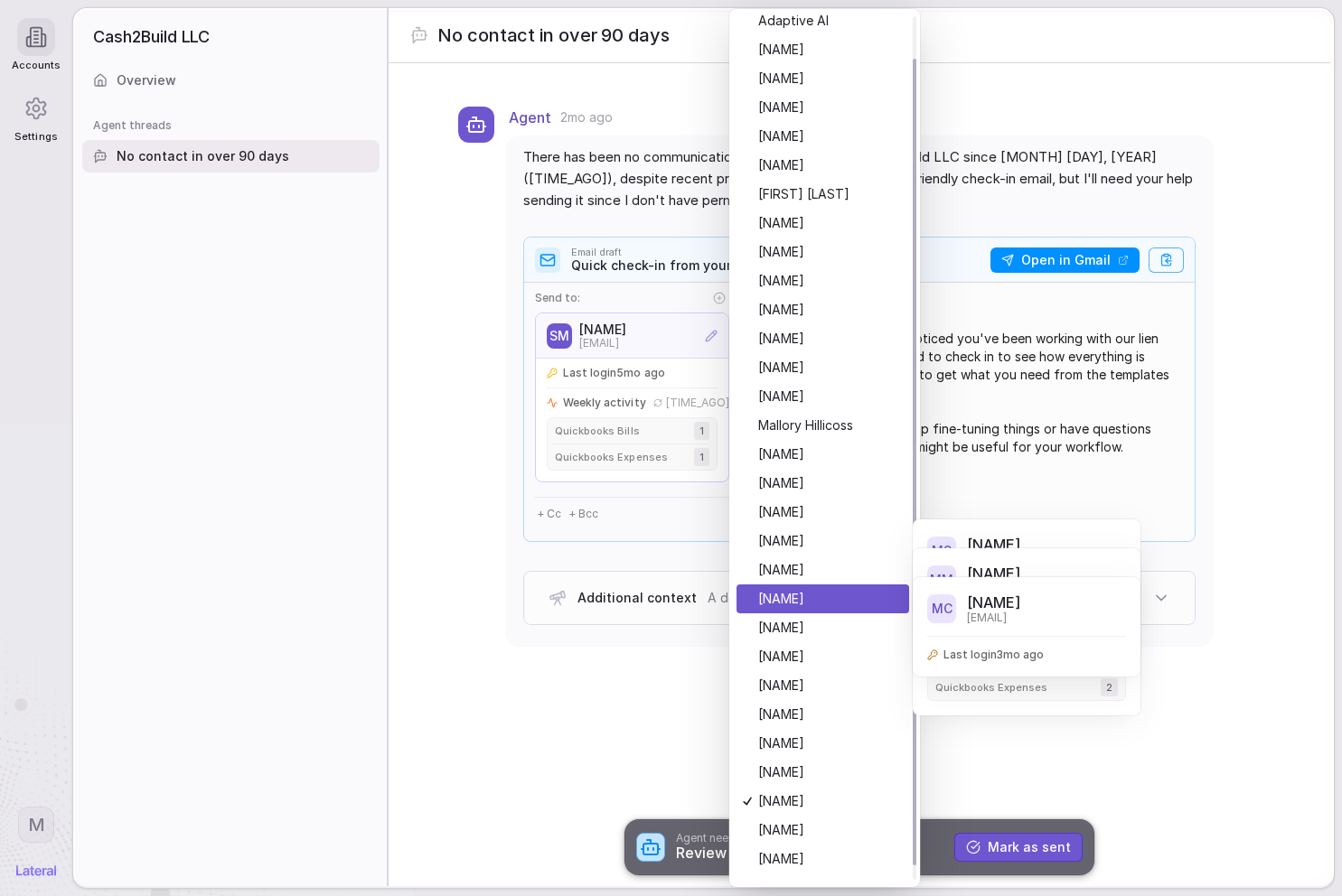 scroll, scrollTop: 61, scrollLeft: 0, axis: vertical 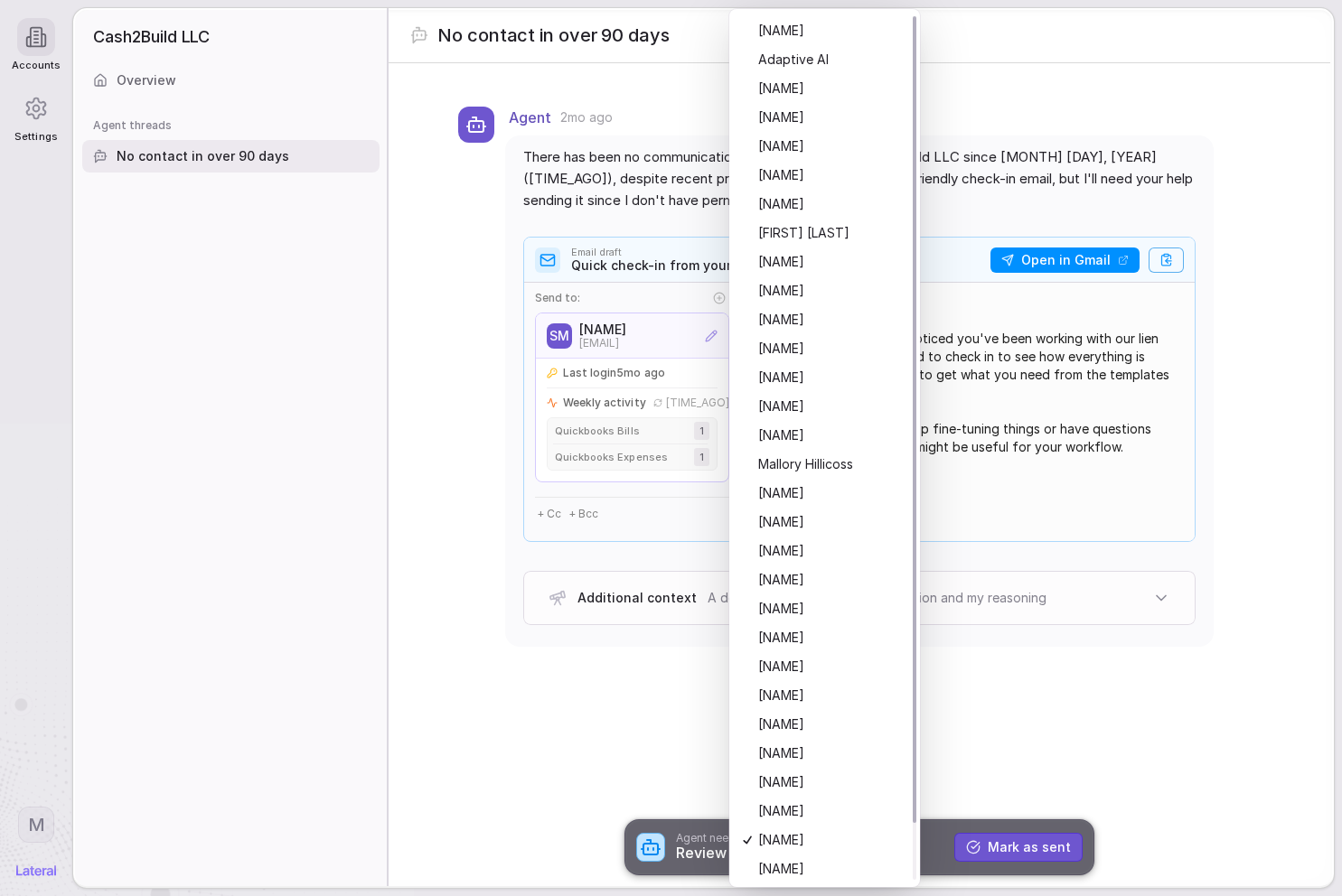 click on "Accounts Settings M Cash2Build LLC Overview Agent threads No contact in over 90 days No contact in over 90 days Agent [TIME_AGO] There has been no communication with [NAME] from Cash2Build LLC since [MONTH] [DAY], [YEAR] ([TIME_AGO]), despite recent product activity. I've drafted a friendly check-in email, but I'll need your help sending it since I don't have permission to auto-send yet. Email draft Quick check-in from your Adaptive team Open in Gmail Send to : SM [NAME] [EMAIL] Last login [TIME_AGO] Weekly activity [TIME_AGO] Quickbooks Bills 1 Quickbooks Expenses 1 + Cc + Bcc Hi [NAME],
Hope you're doing well! I noticed you've been working with our lien waiver features and wanted to check in to see how everything is going. Have you been able to get what you need from the templates we set up?
I'm here if you need any help fine-tuning things or have questions about other features that might be useful for your workflow.
Best,
[NAME] Additional context Agent needs help   Review & send email [NAME]" at bounding box center [671, 448] 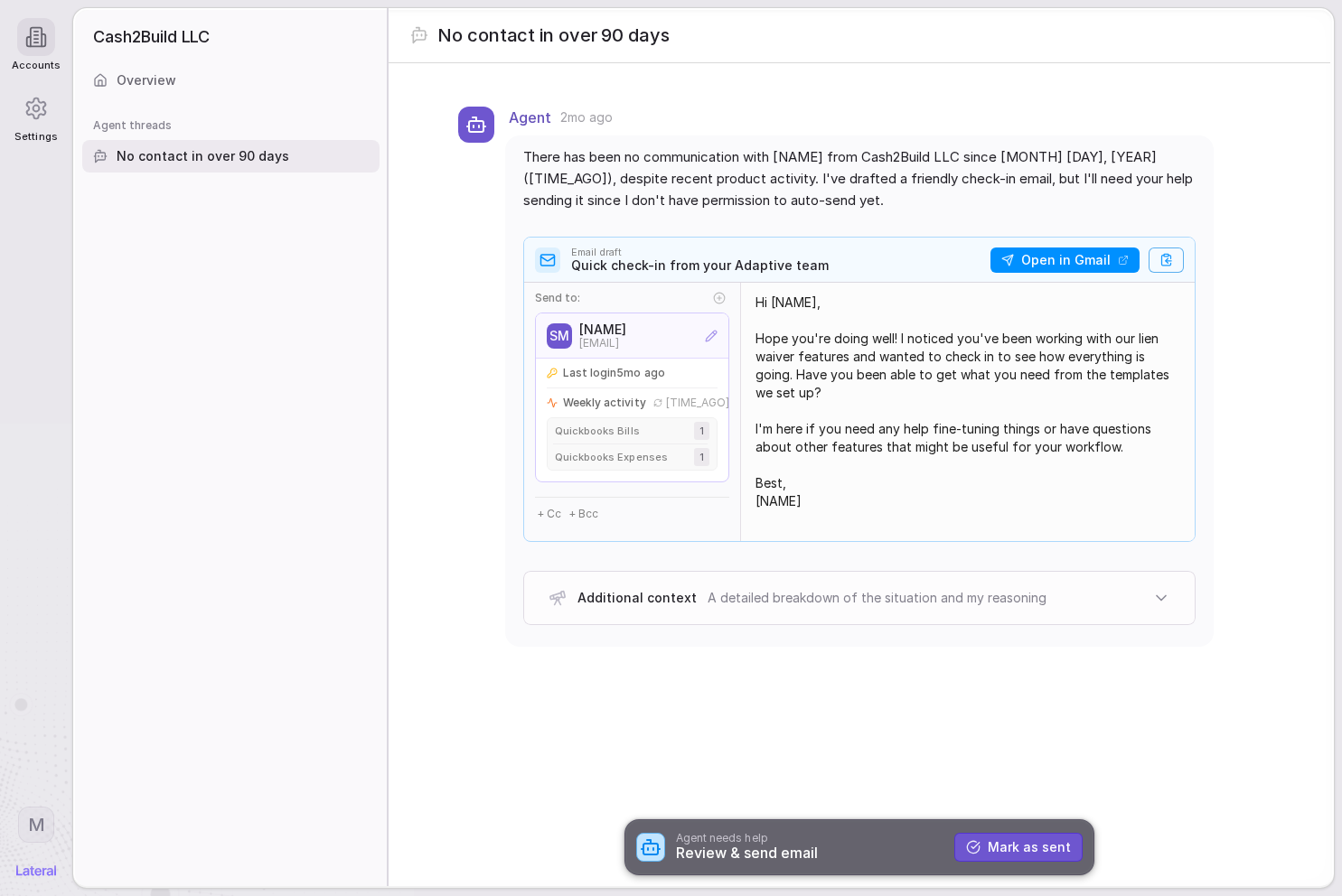 type 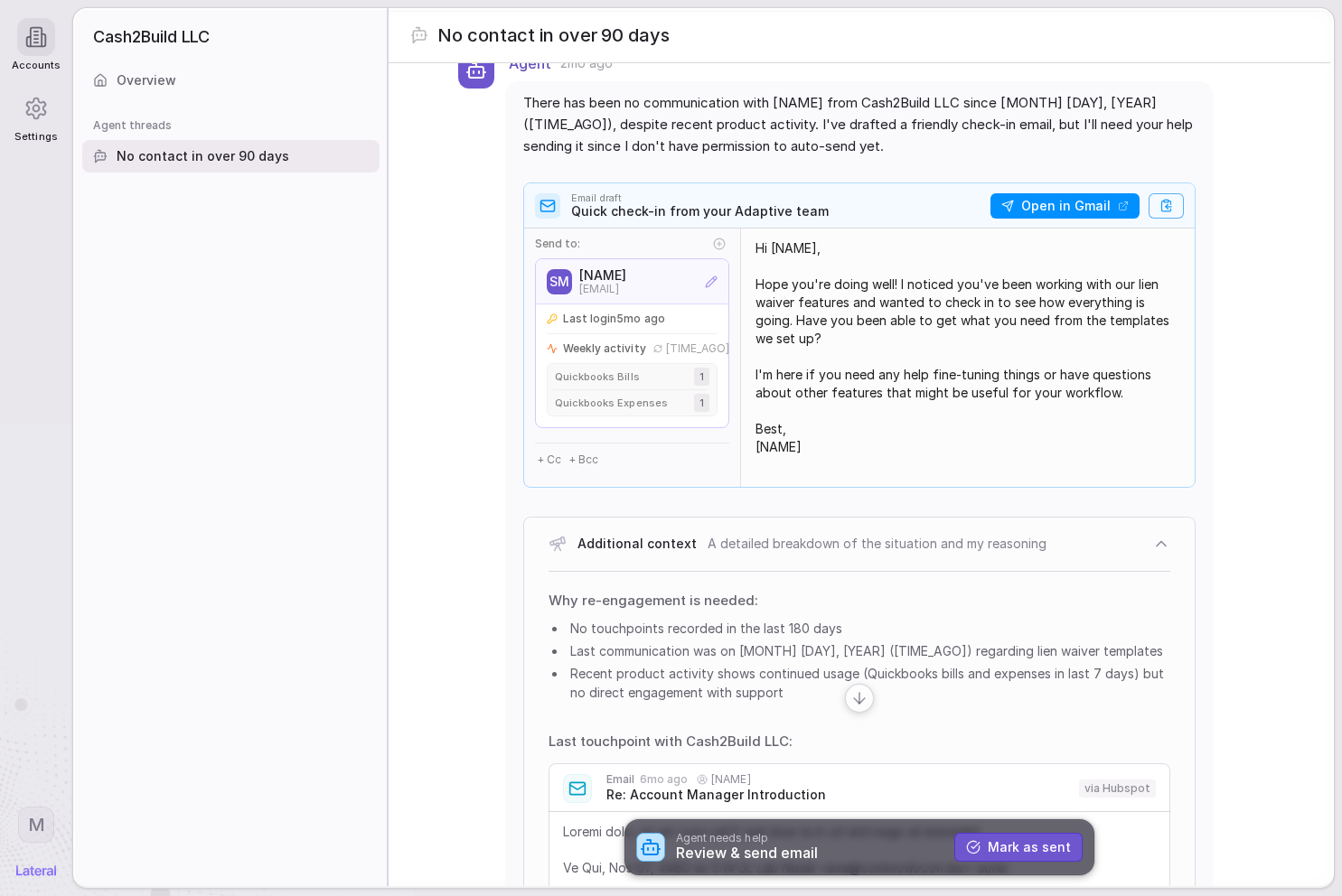 scroll, scrollTop: 304, scrollLeft: 0, axis: vertical 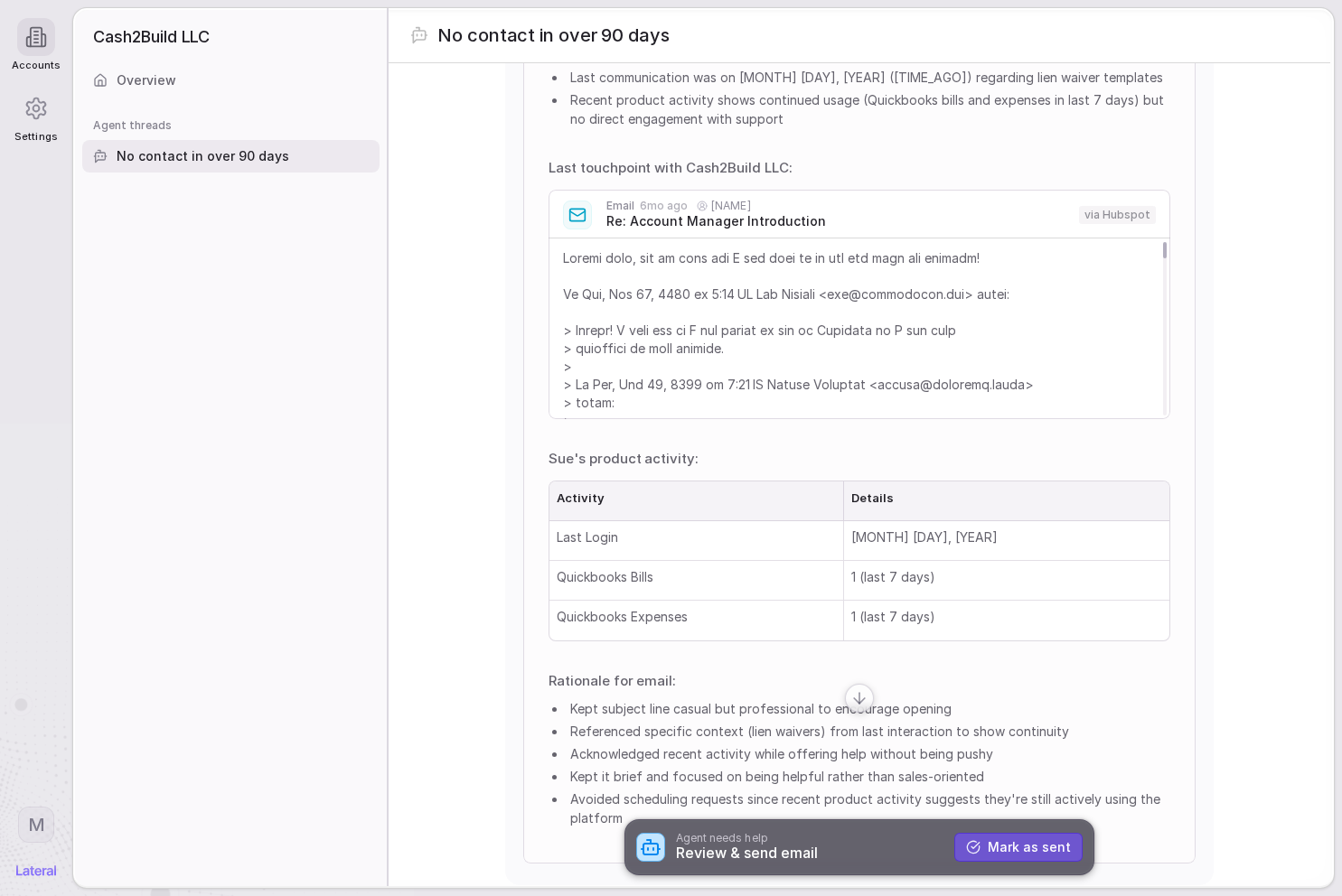 click at bounding box center [859, 3727] 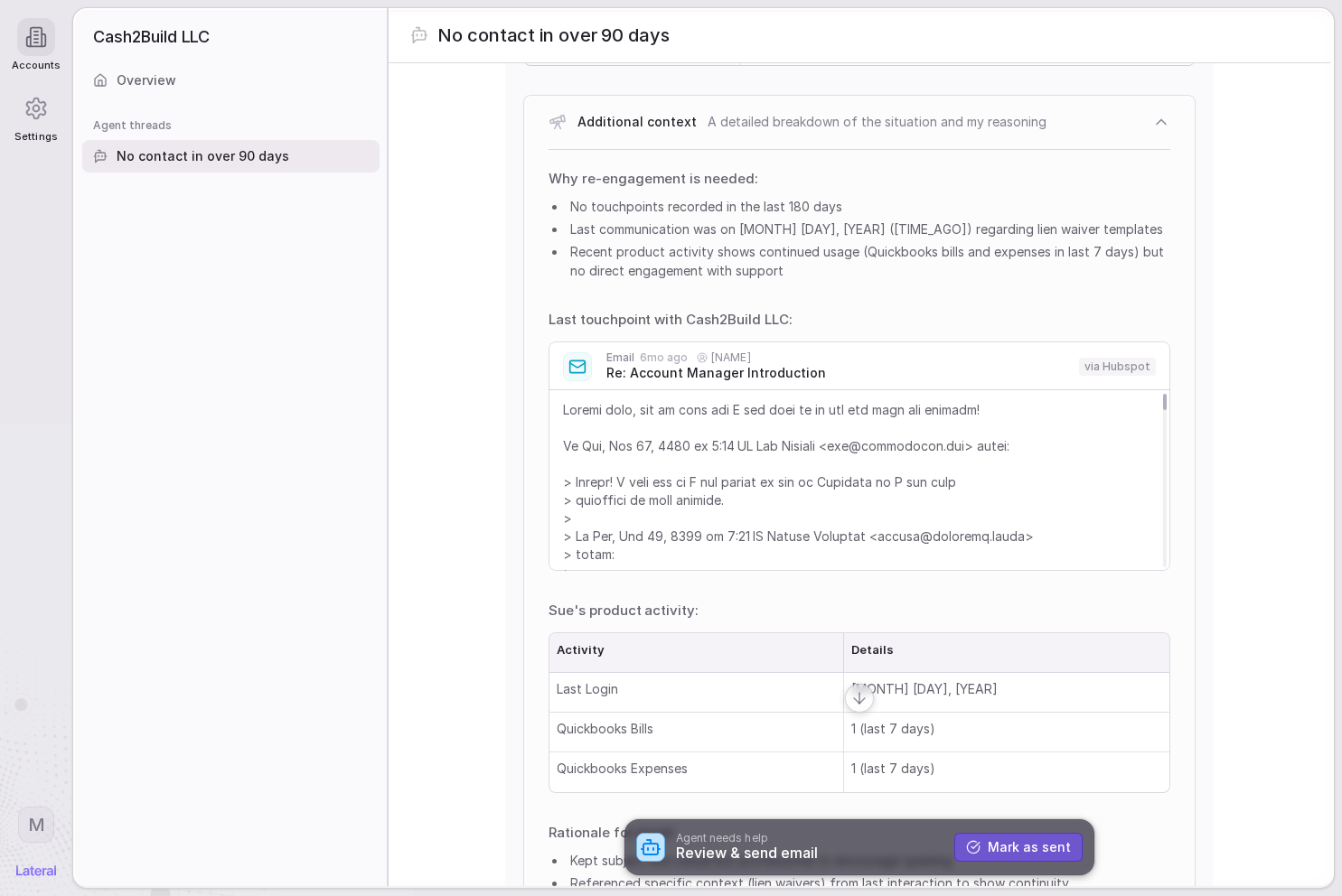 scroll, scrollTop: 427, scrollLeft: 0, axis: vertical 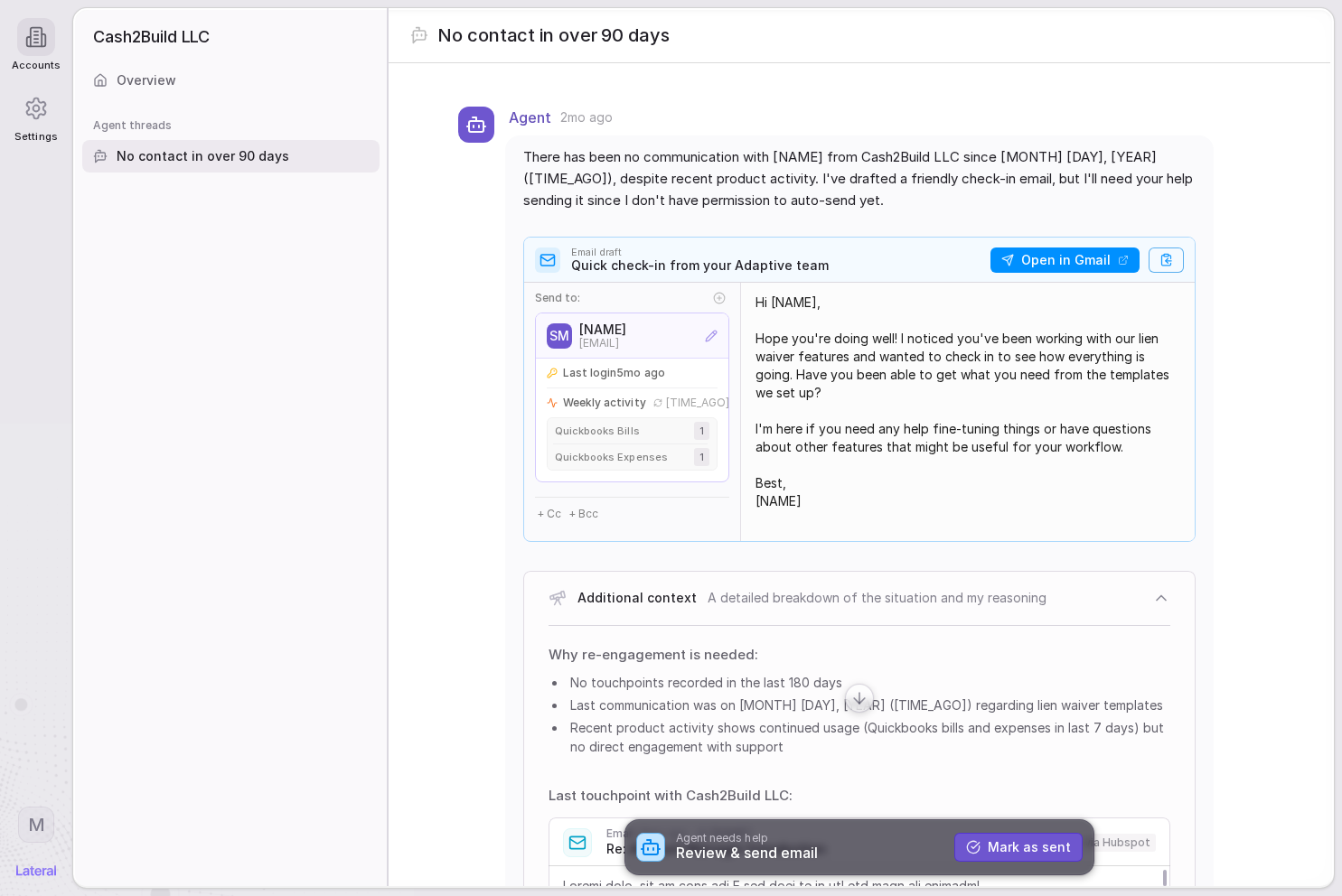 click on "Overview" at bounding box center (230, 80) 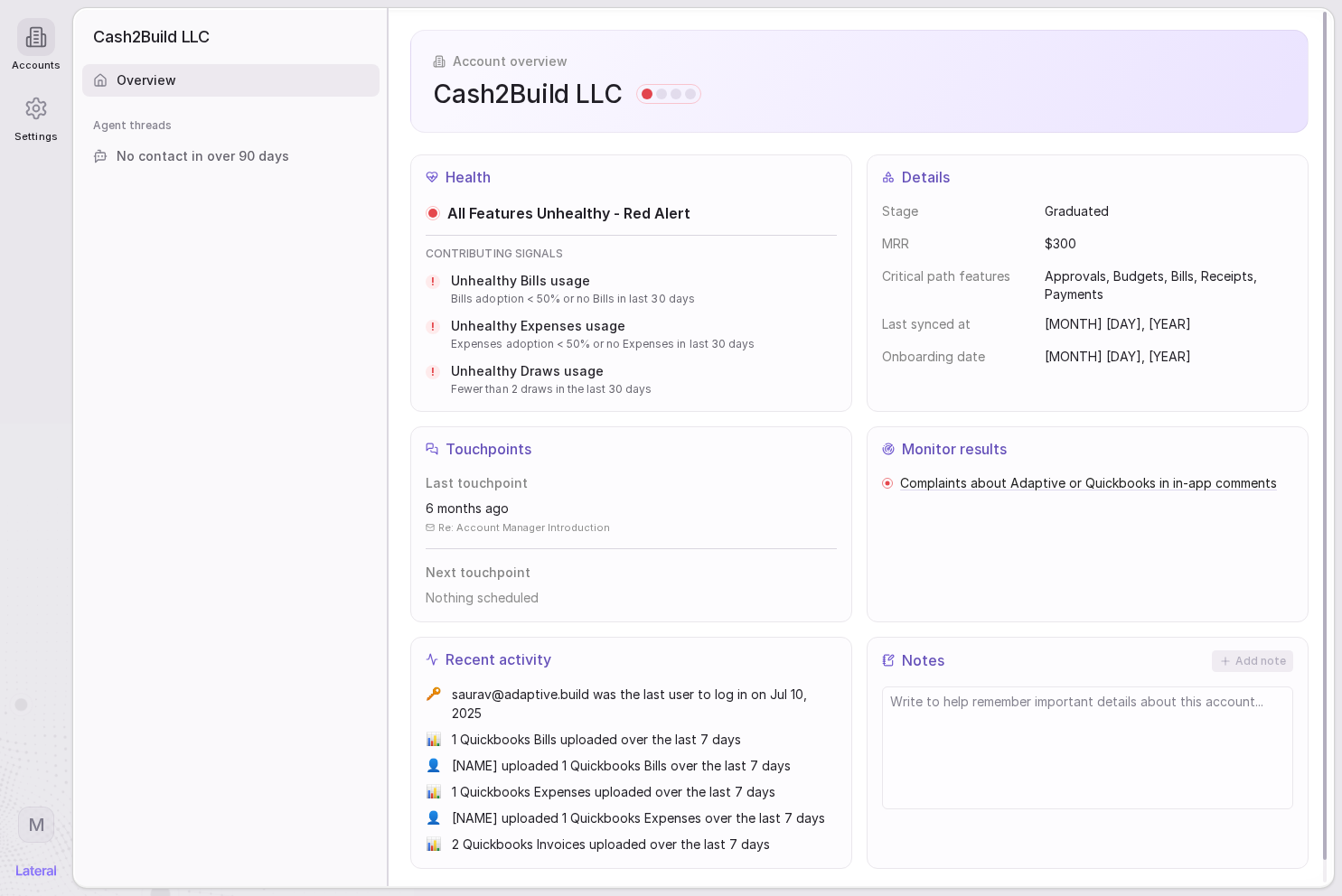 click on "All Features Unhealthy - Red Alert CONTRIBUTING SIGNALS ! Unhealthy Bills usage Bills adoption < 50% or no Bills in last 30 days ! Unhealthy Expenses usage Expenses adoption < 50% or no Expenses in last 30 days ! Unhealthy Draws usage Fewer than 2 draws in the last 30 days" at bounding box center [631, 299] 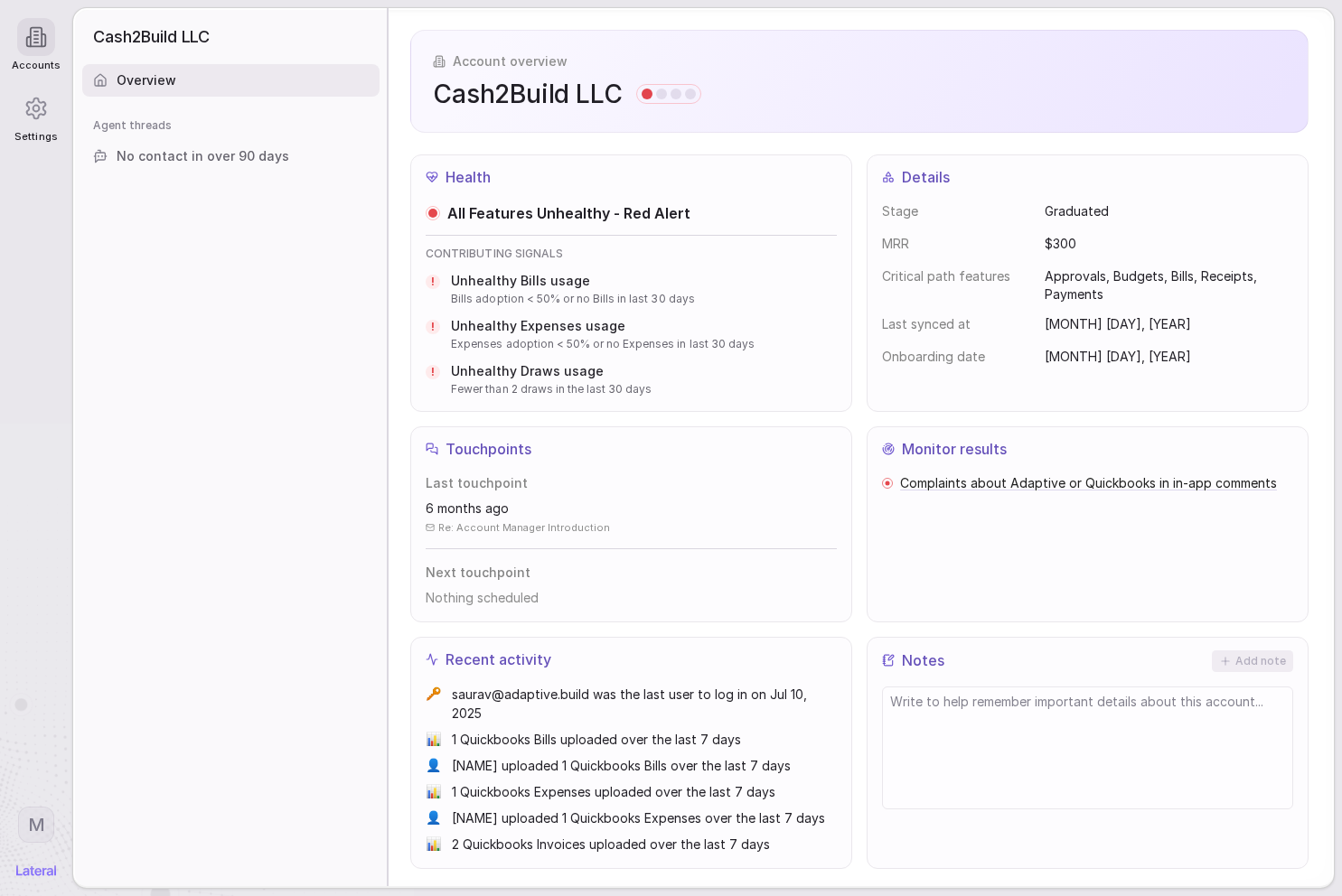 click 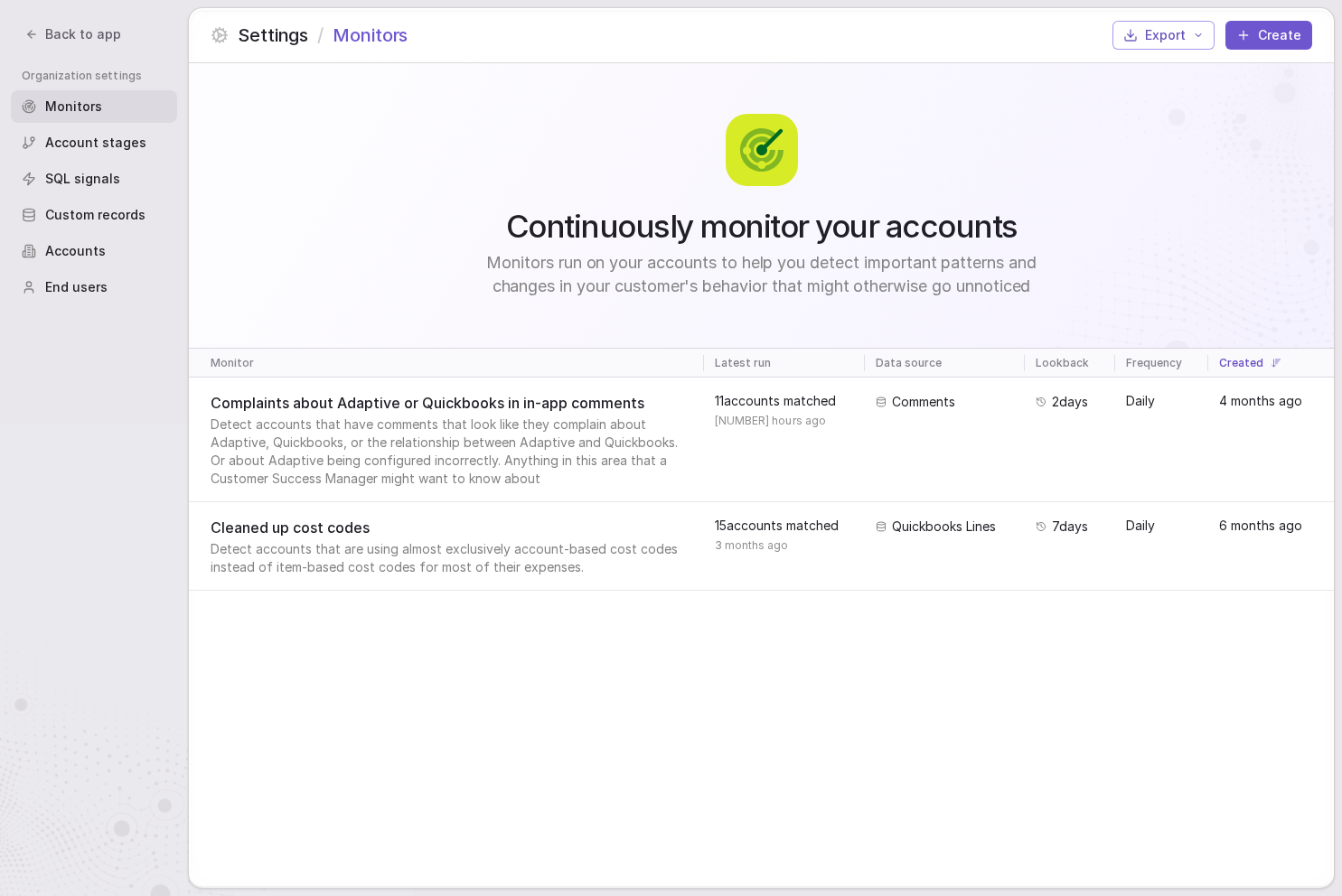 click on "Account stages" at bounding box center [96, 143] 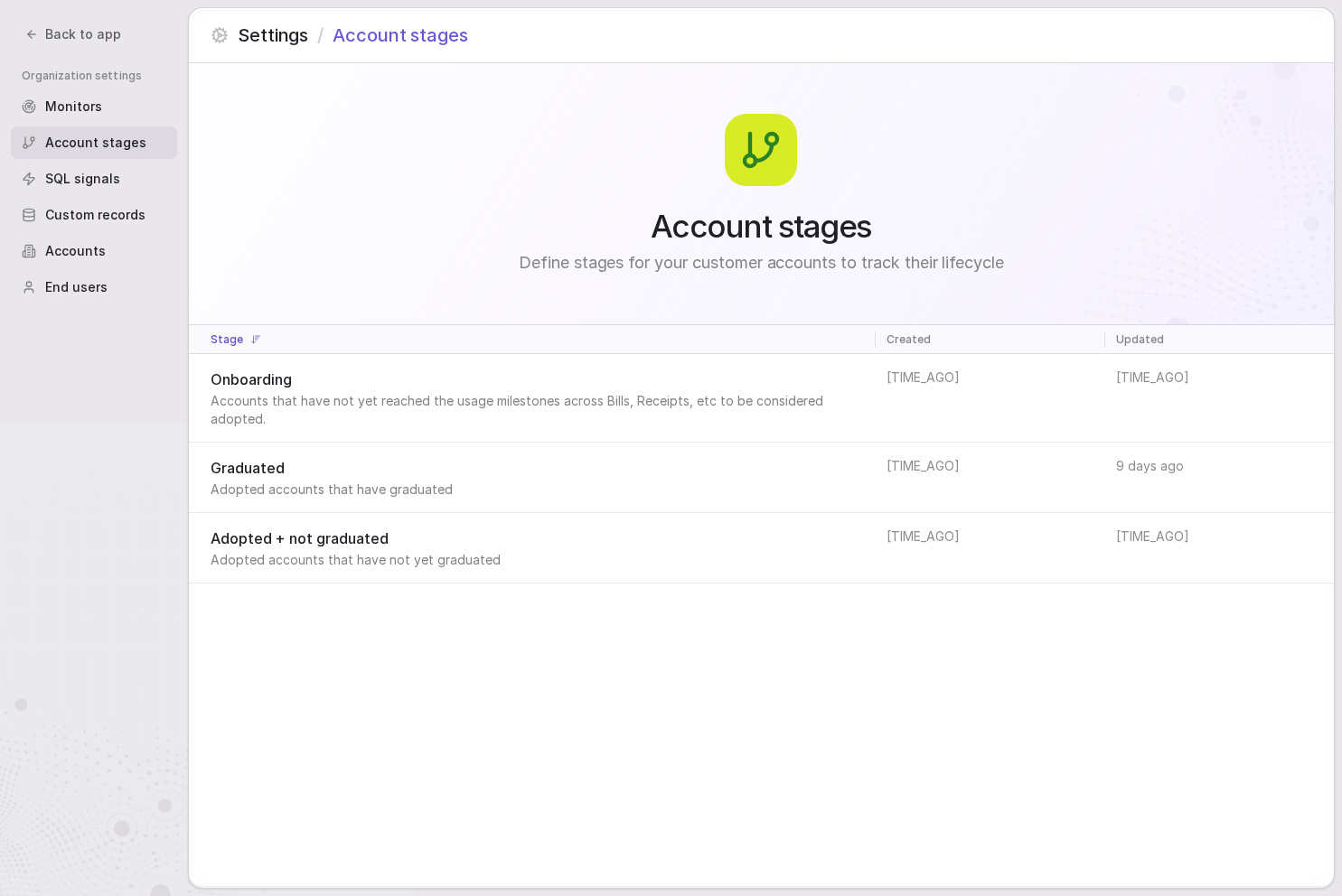 click on "SQL signals" at bounding box center [82, 179] 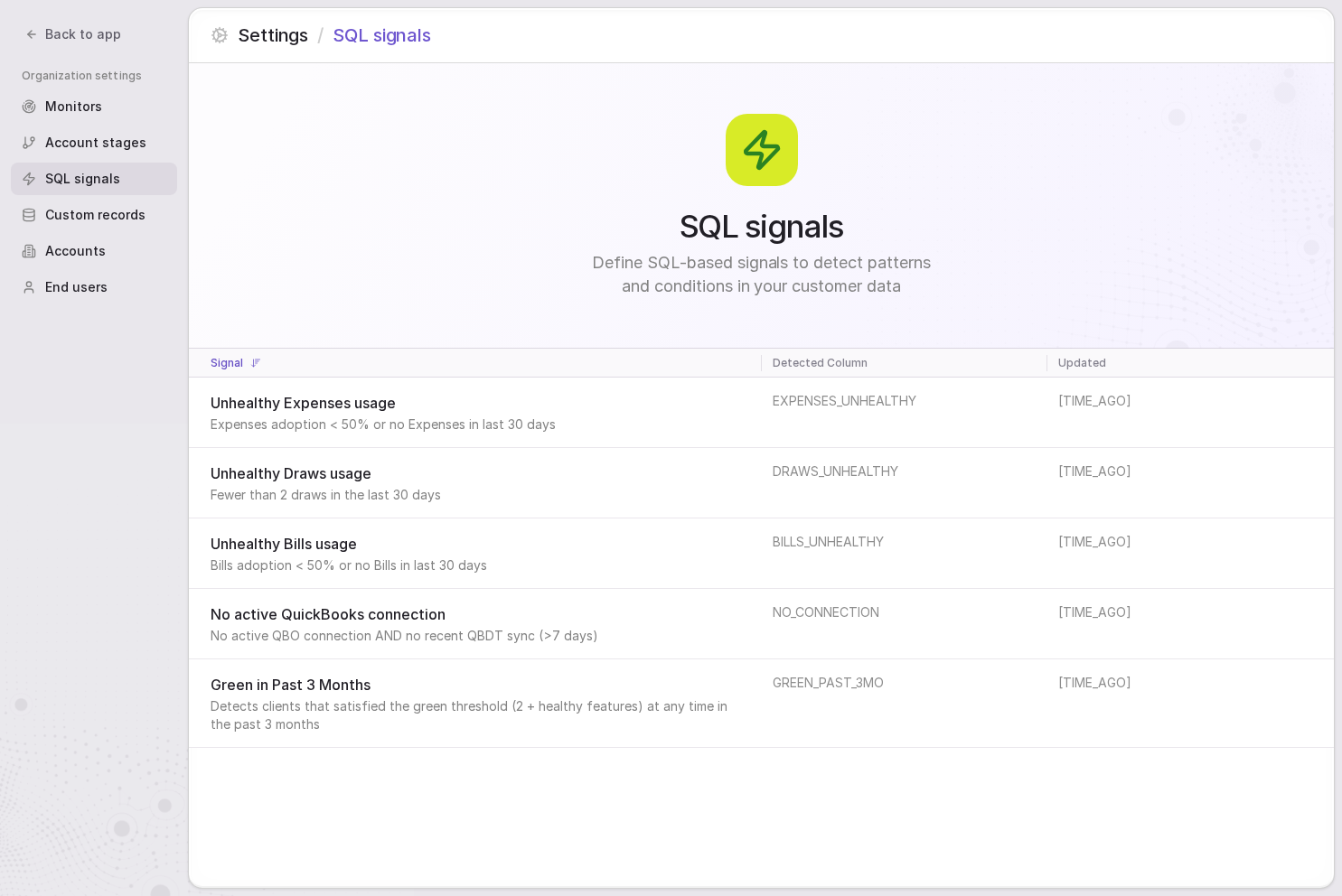 click on "Custom records" at bounding box center [95, 215] 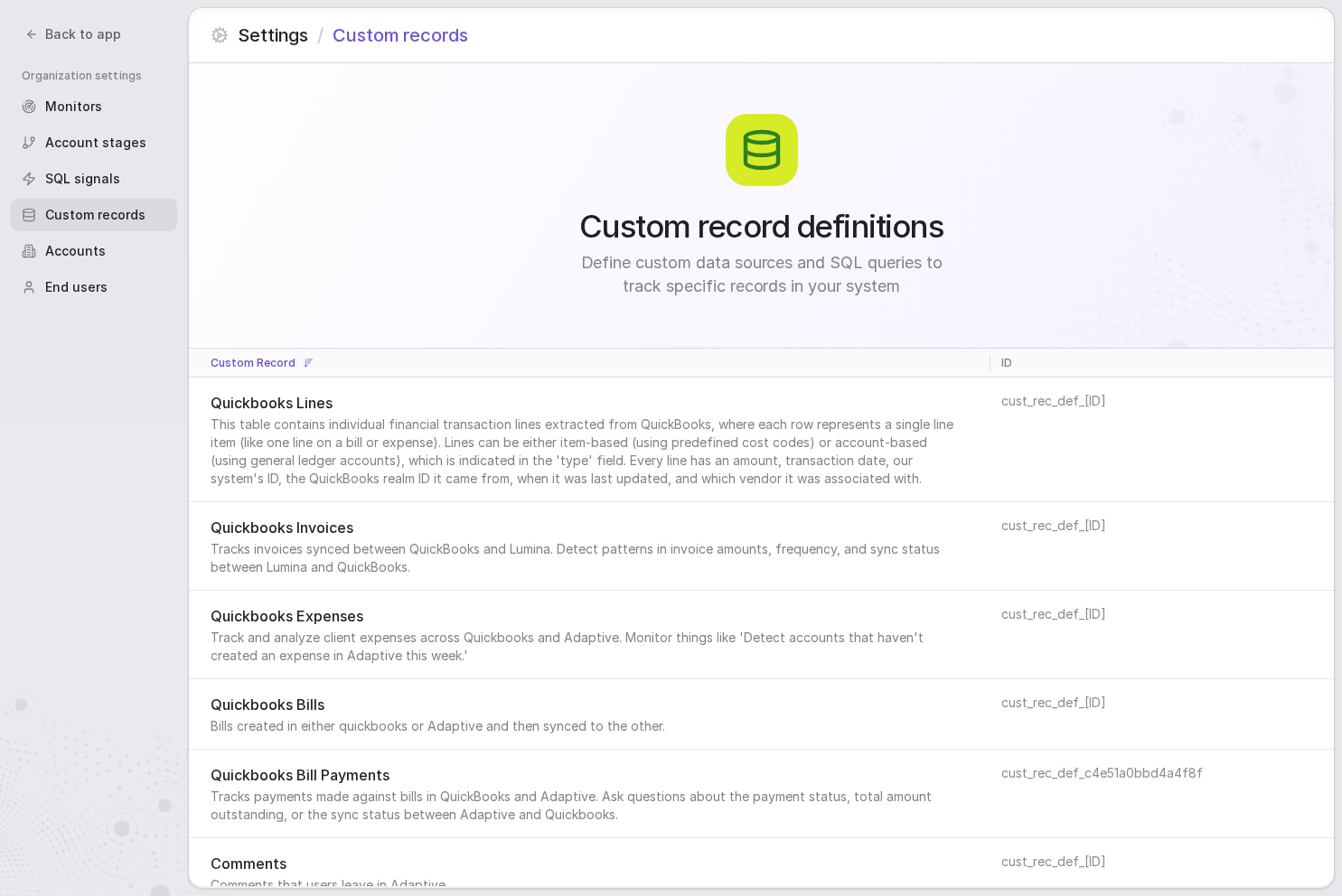 click on "Accounts" at bounding box center [94, 251] 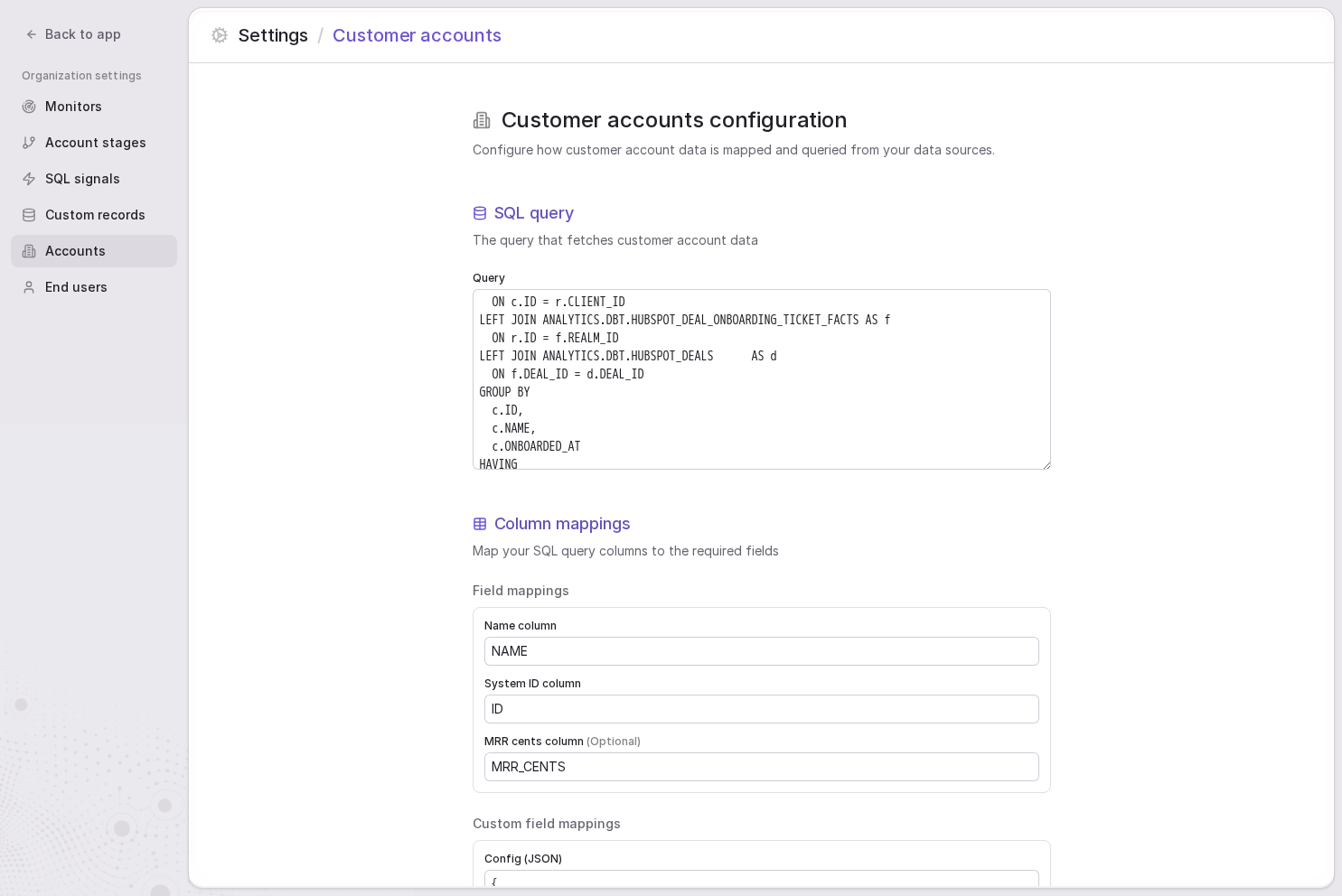 scroll, scrollTop: 318, scrollLeft: 0, axis: vertical 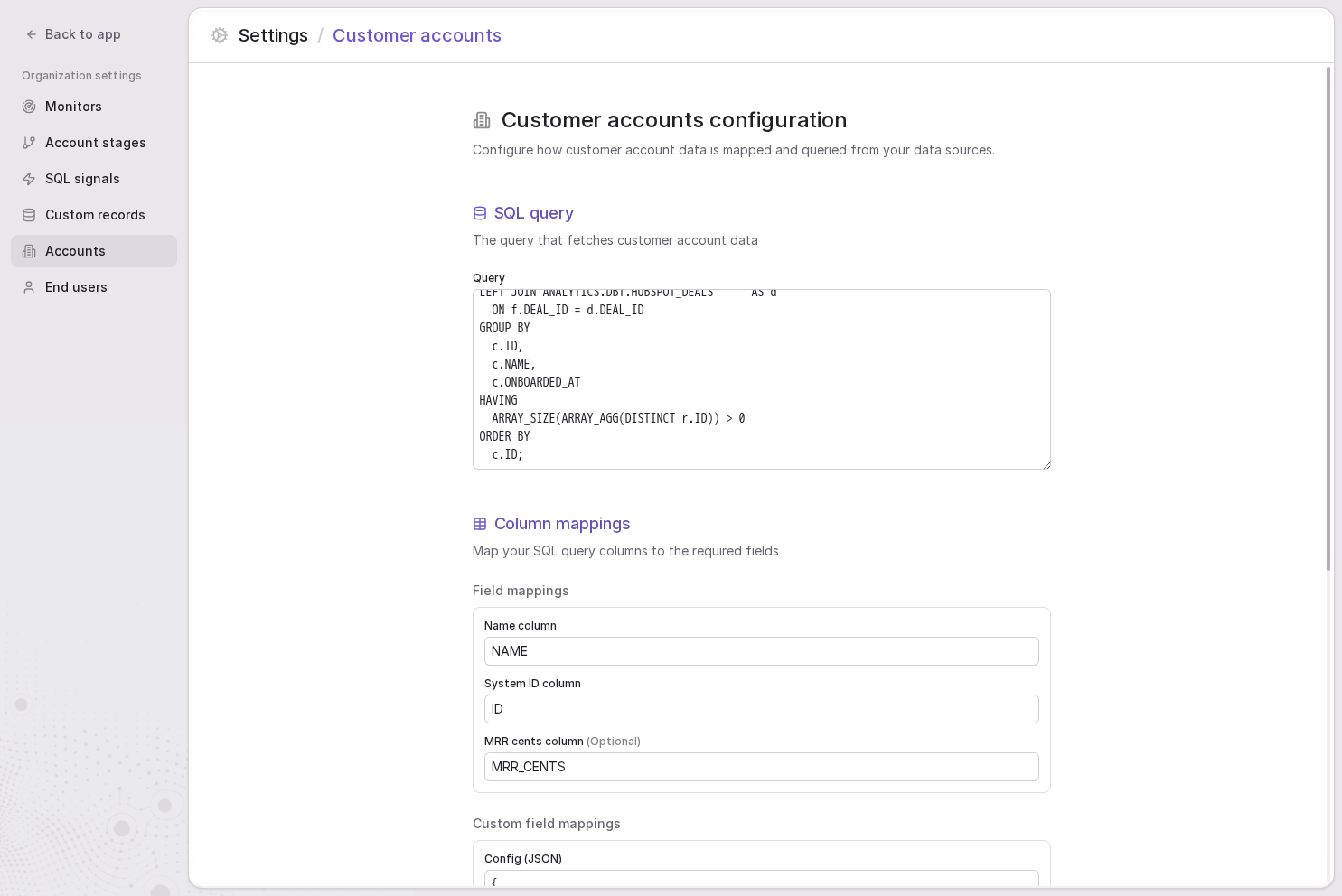 click on "End users" at bounding box center [76, 287] 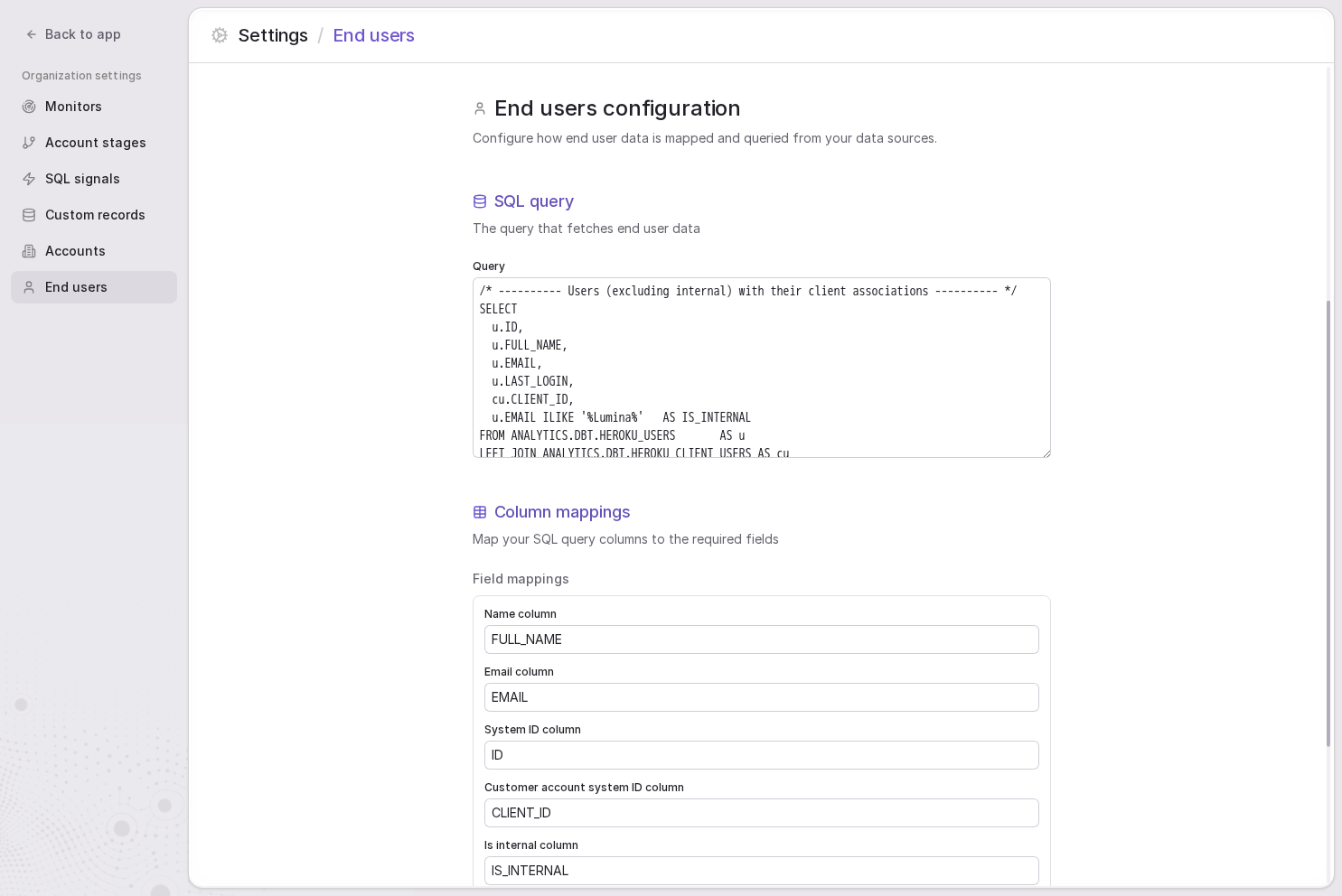 scroll, scrollTop: 0, scrollLeft: 0, axis: both 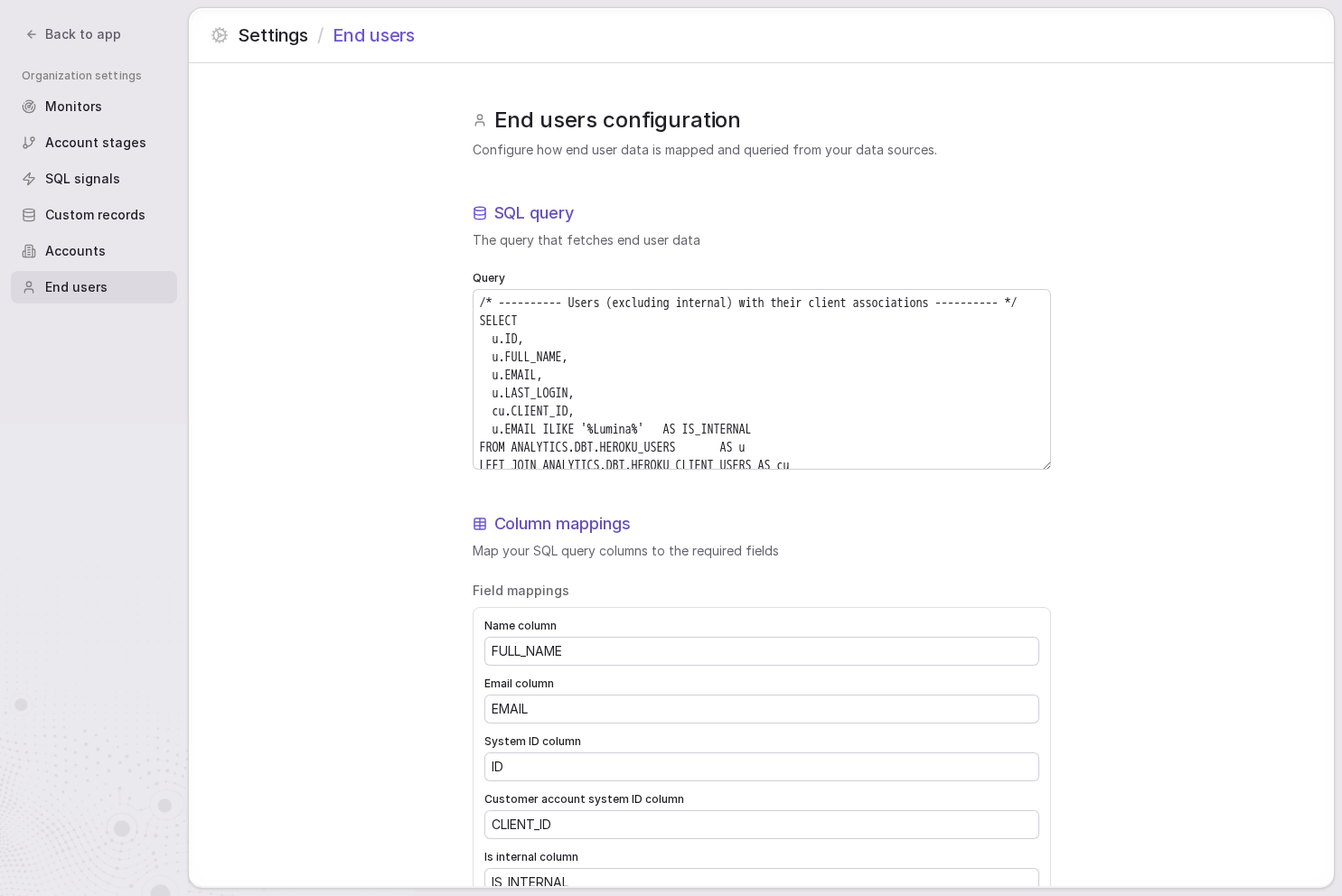 click on "Back to app" at bounding box center [83, 34] 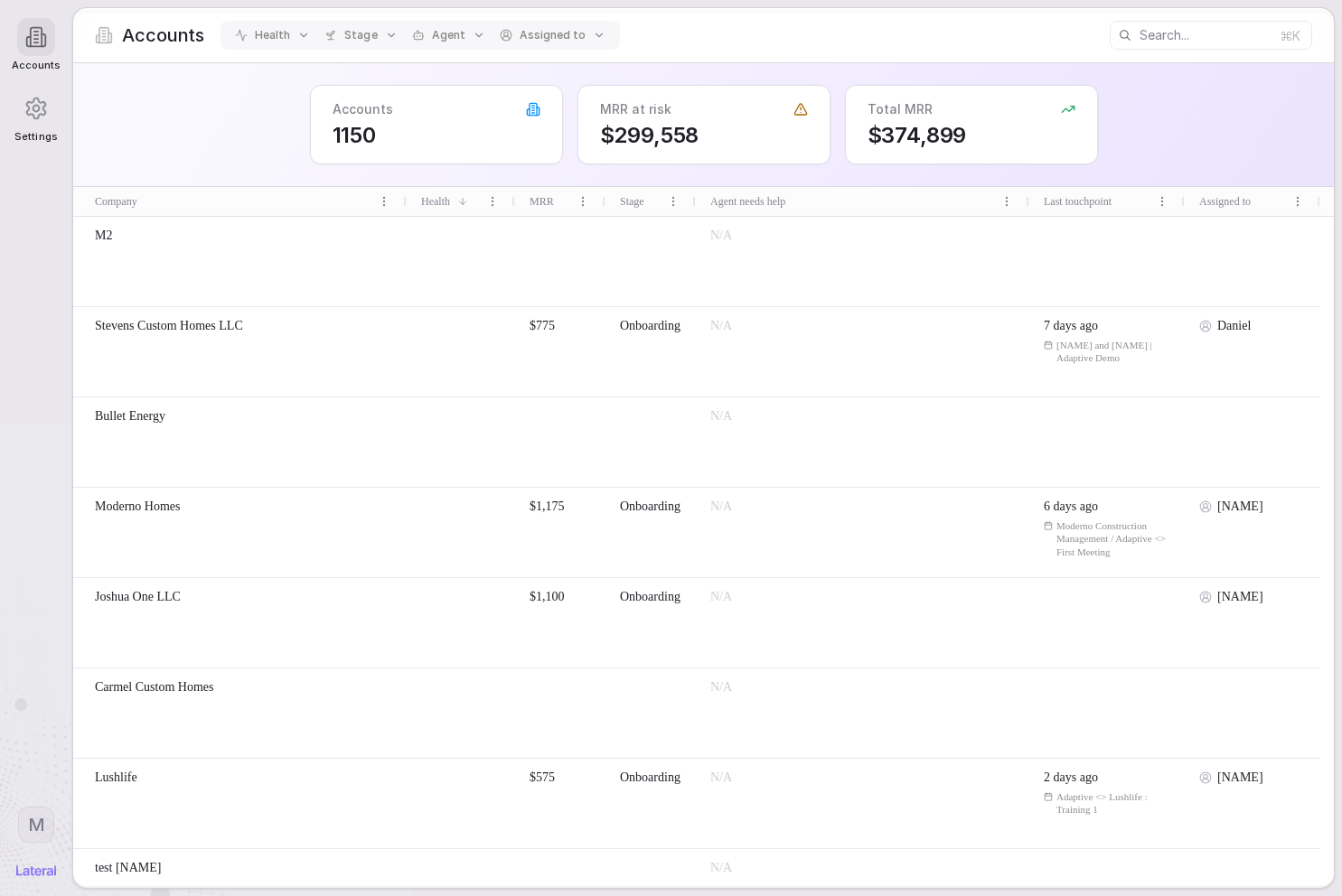 scroll, scrollTop: 393, scrollLeft: 0, axis: vertical 